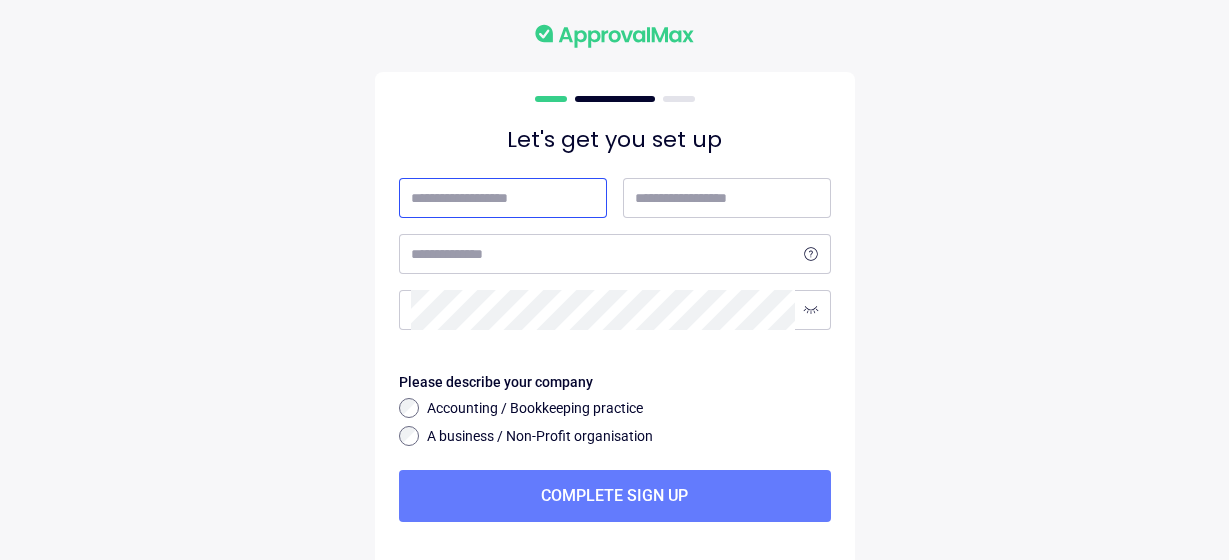 scroll, scrollTop: 0, scrollLeft: 0, axis: both 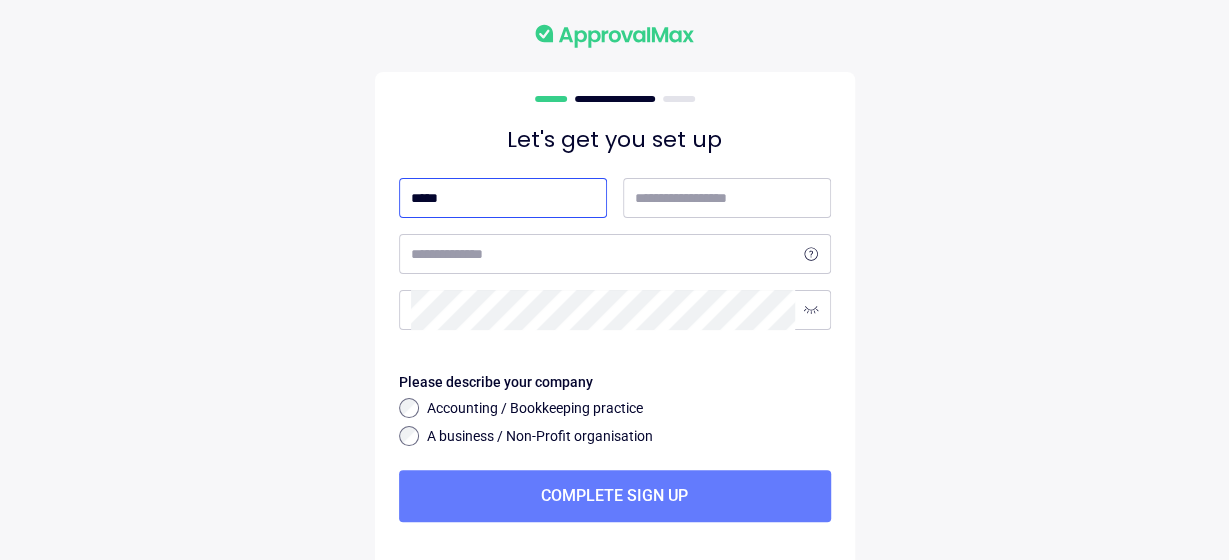 type on "*****" 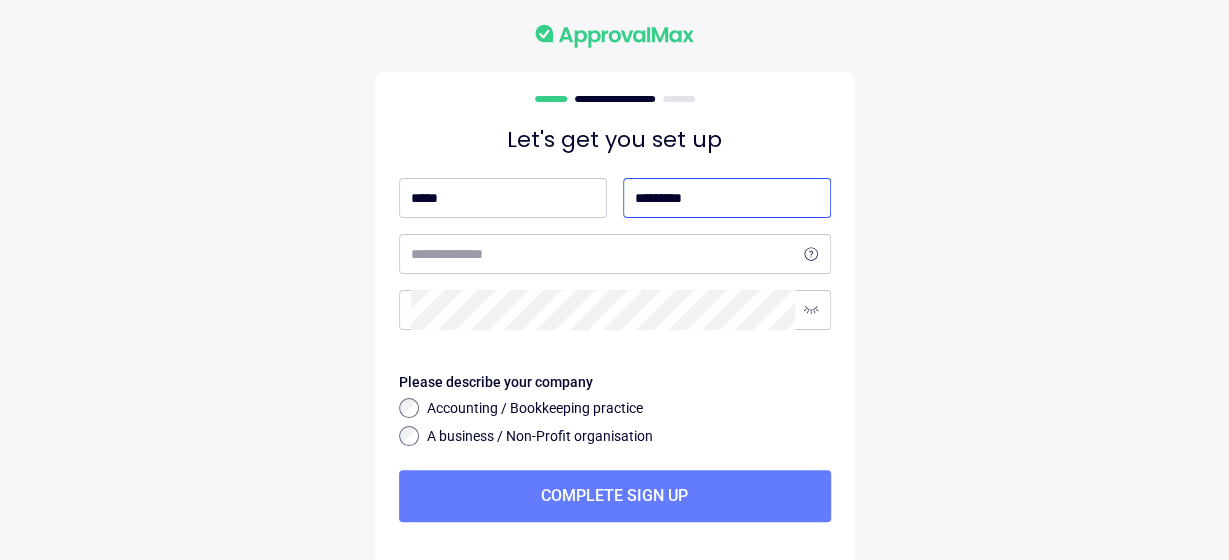 type on "*********" 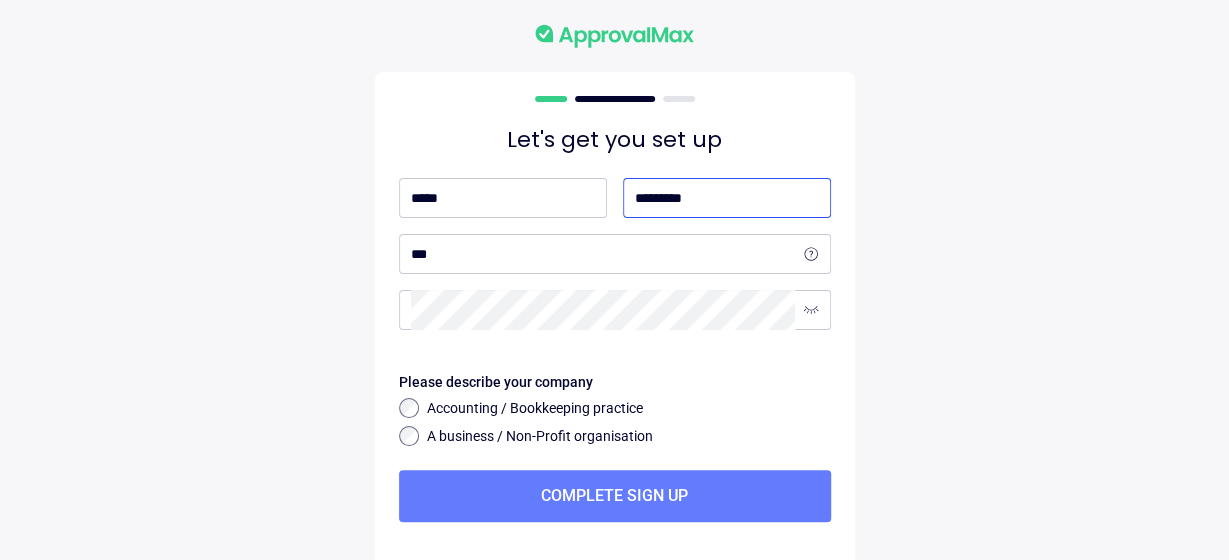 select on "**" 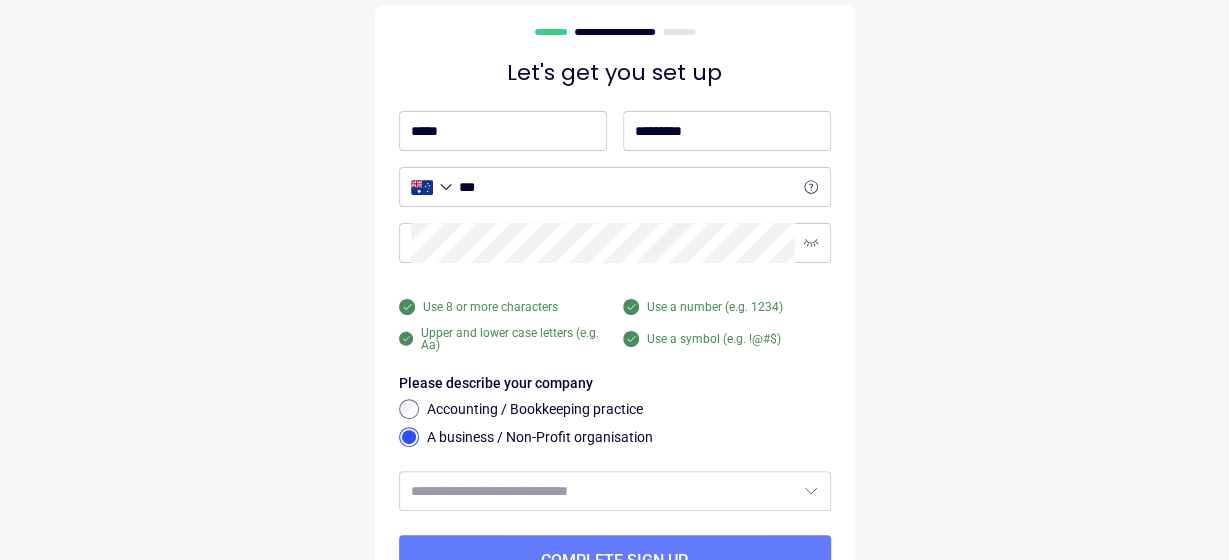 scroll, scrollTop: 166, scrollLeft: 0, axis: vertical 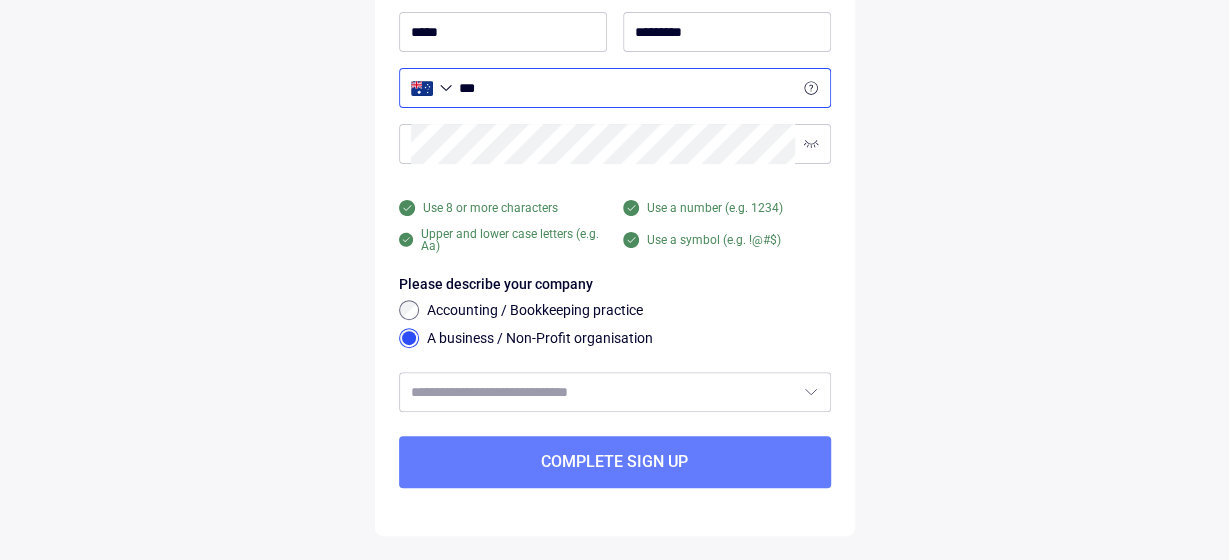 click on "***" at bounding box center (627, 88) 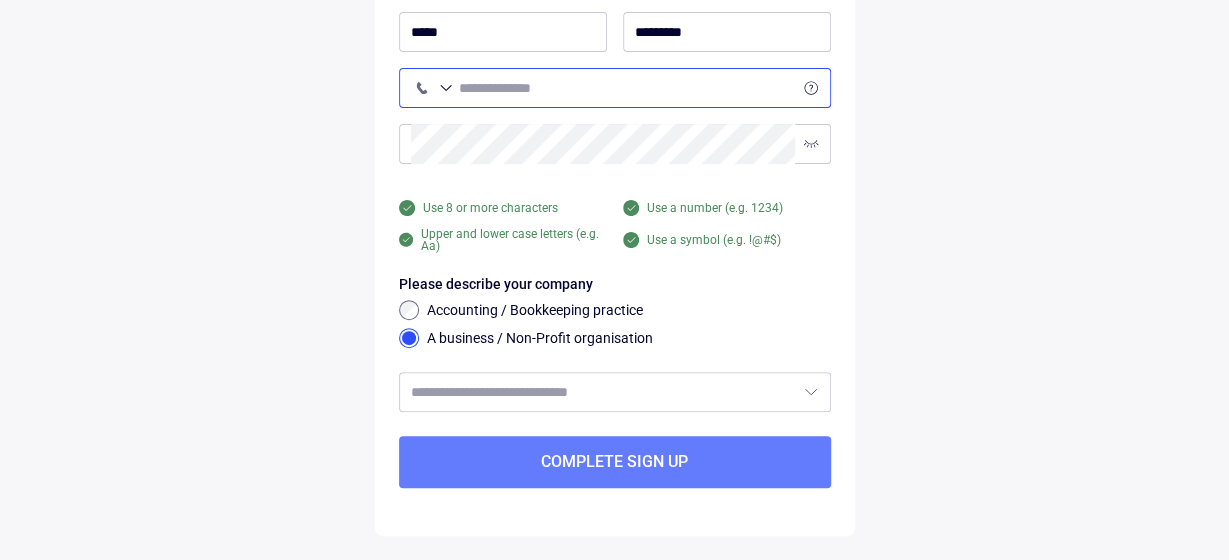 click at bounding box center [627, 88] 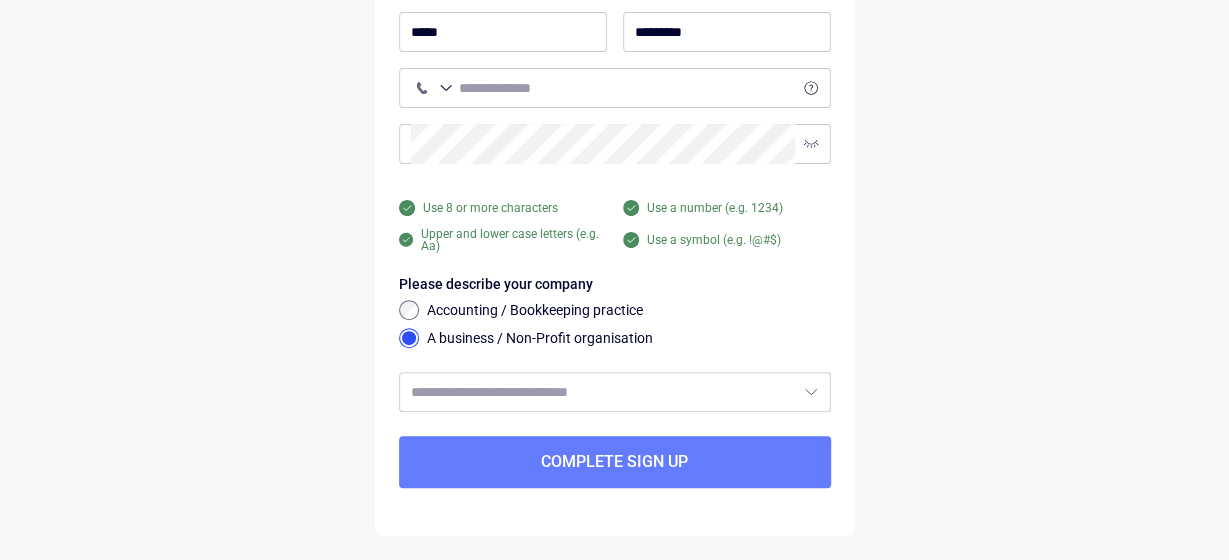 select on "**" 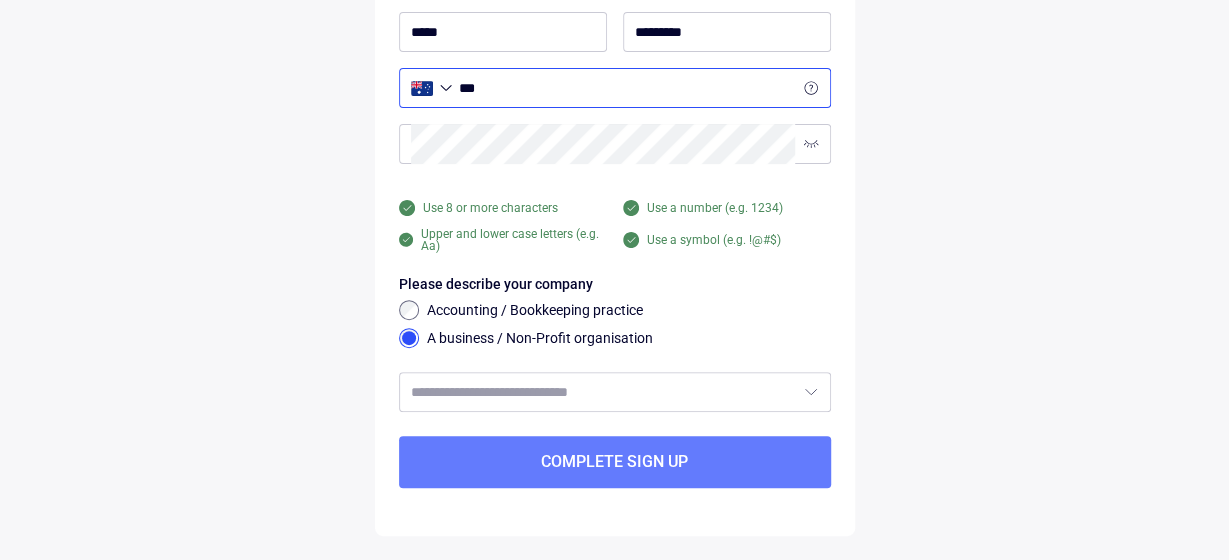 click on "***" at bounding box center (627, 88) 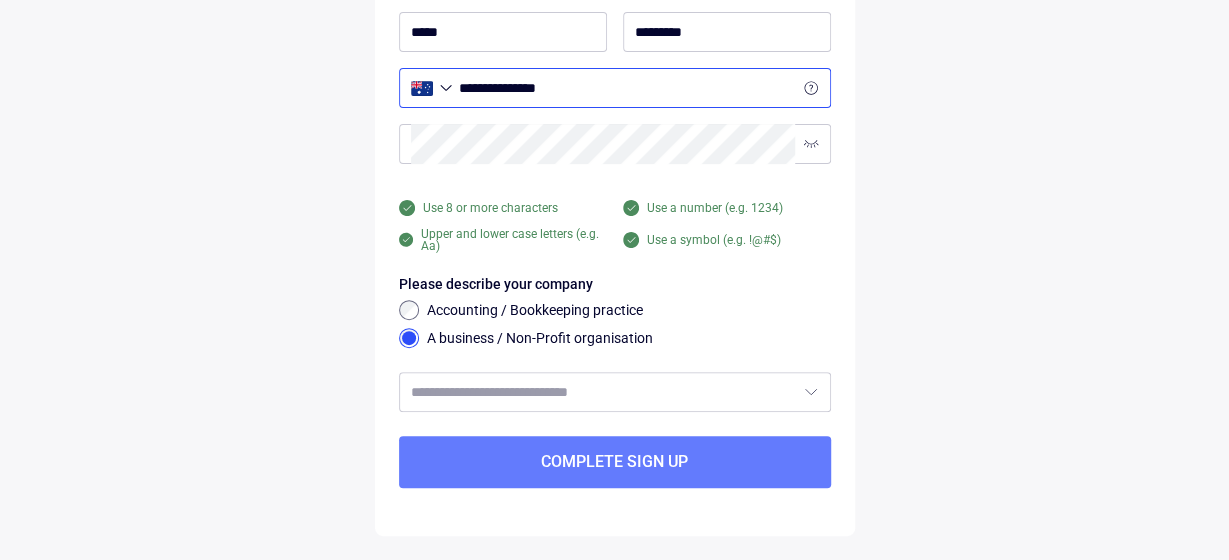 type on "**********" 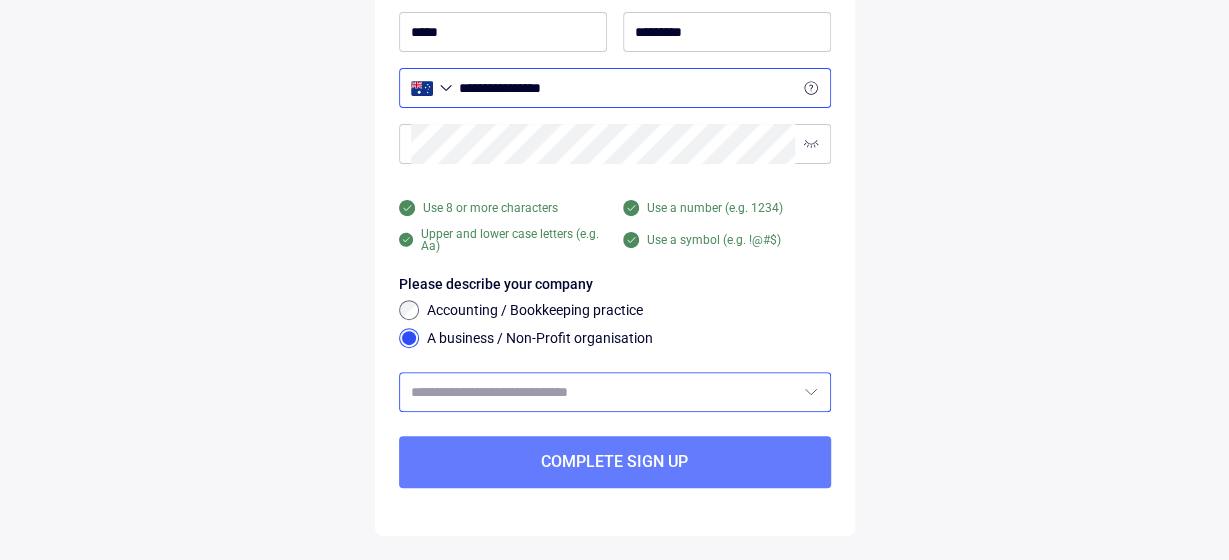 click 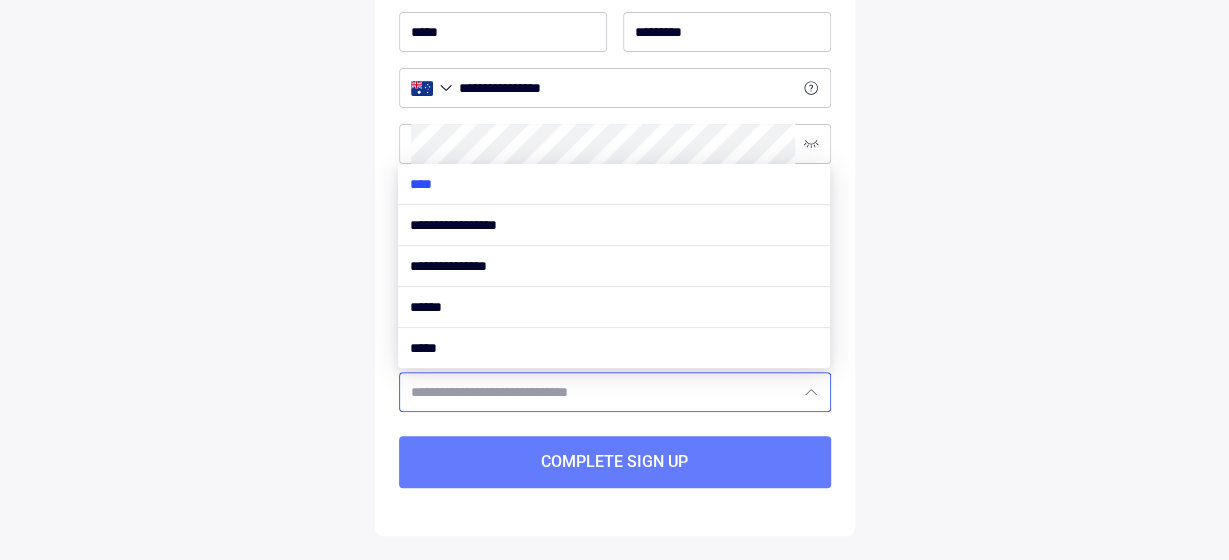 click at bounding box center [614, 184] 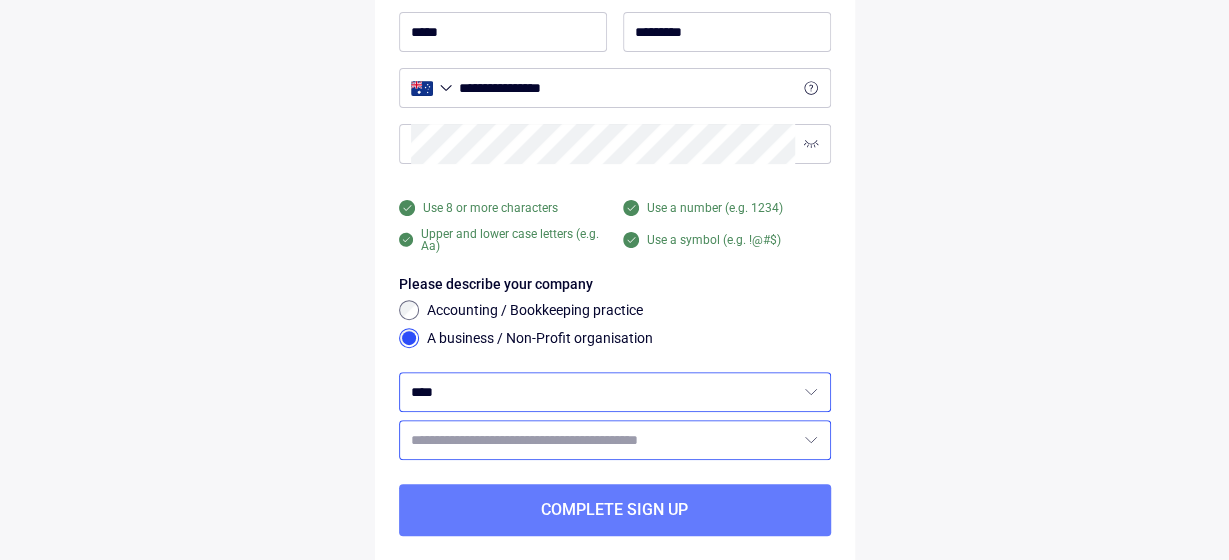 click 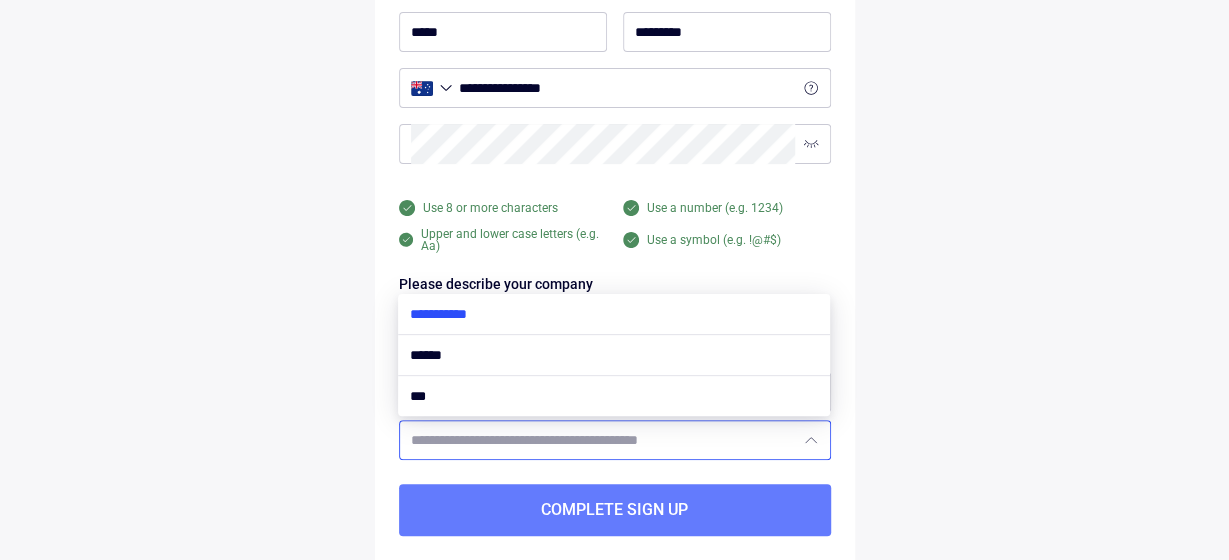 click at bounding box center [614, 314] 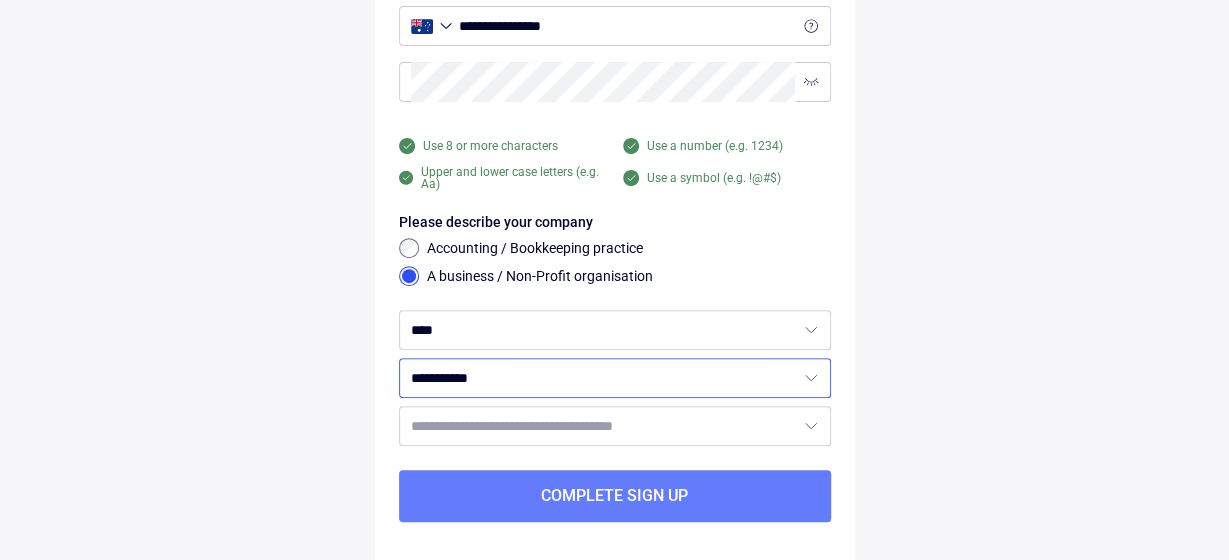 scroll, scrollTop: 262, scrollLeft: 0, axis: vertical 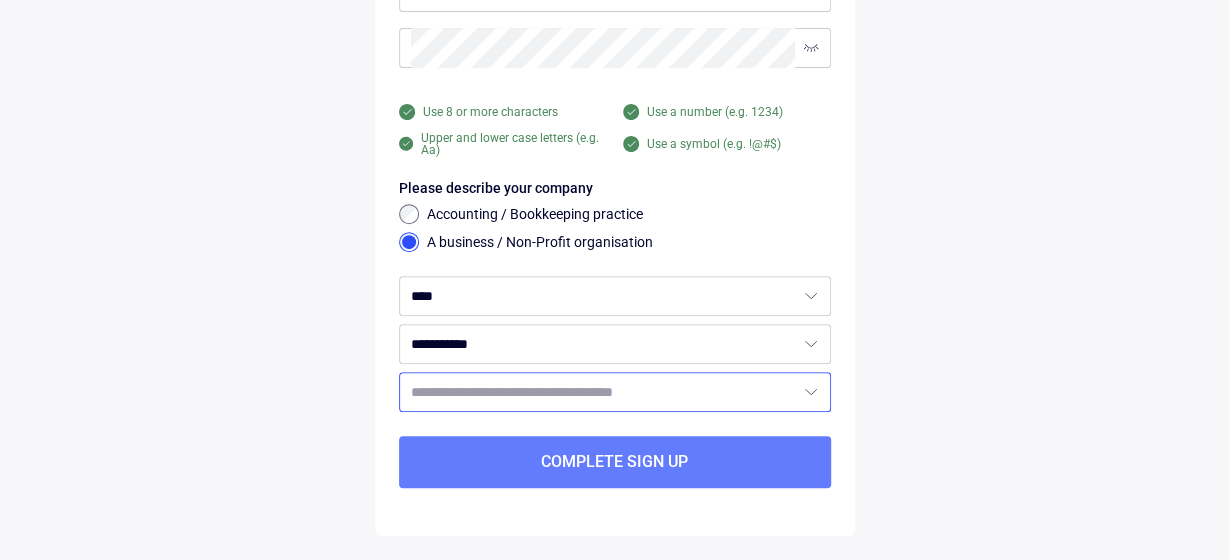 click 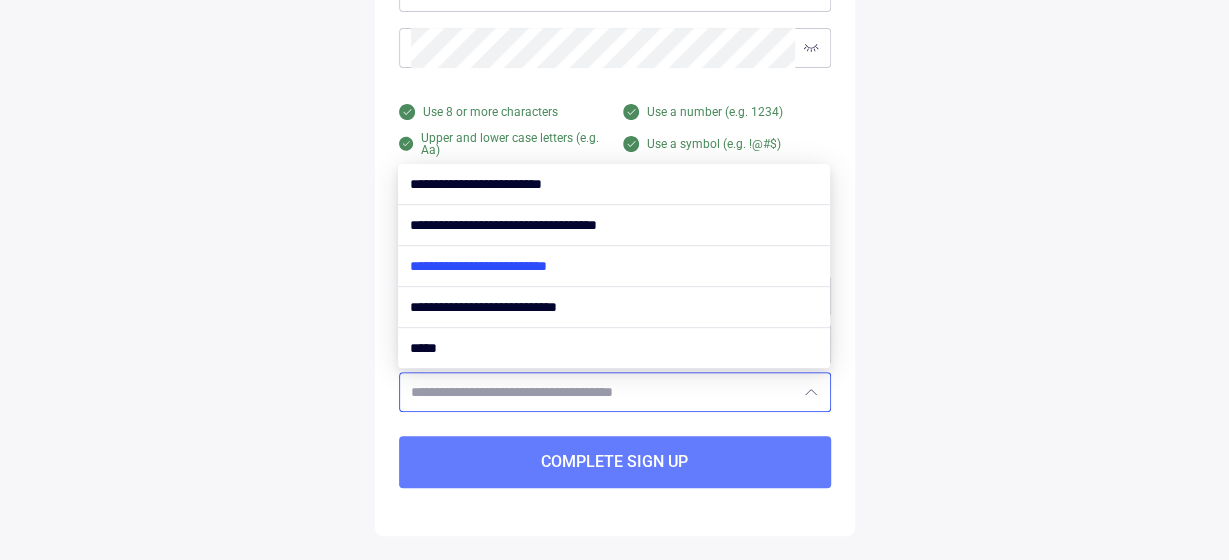 click at bounding box center [614, 266] 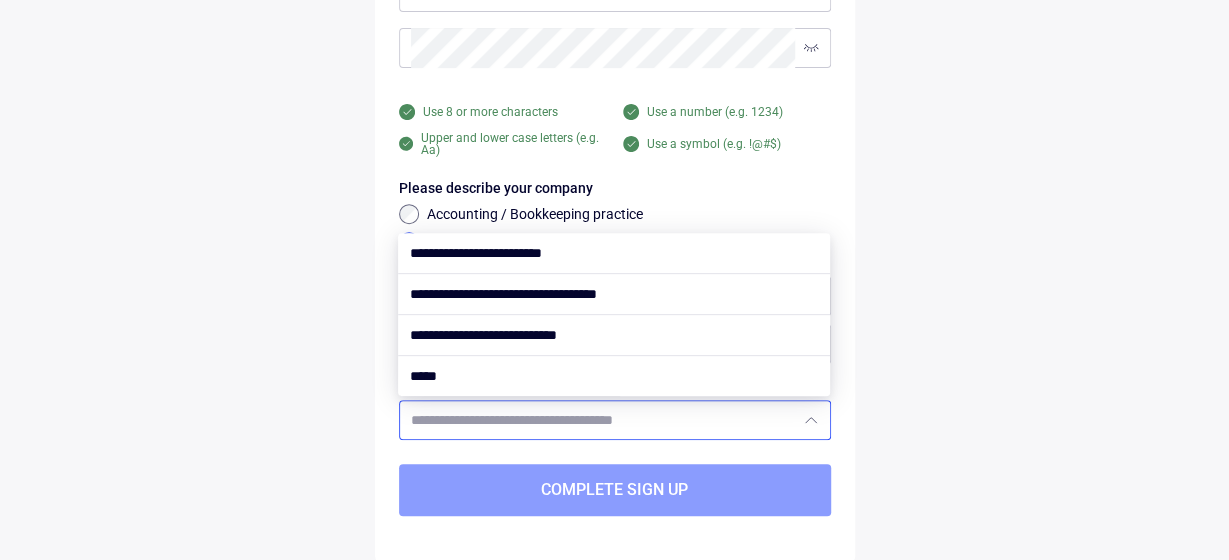 click on "Complete sign up" at bounding box center (614, 490) 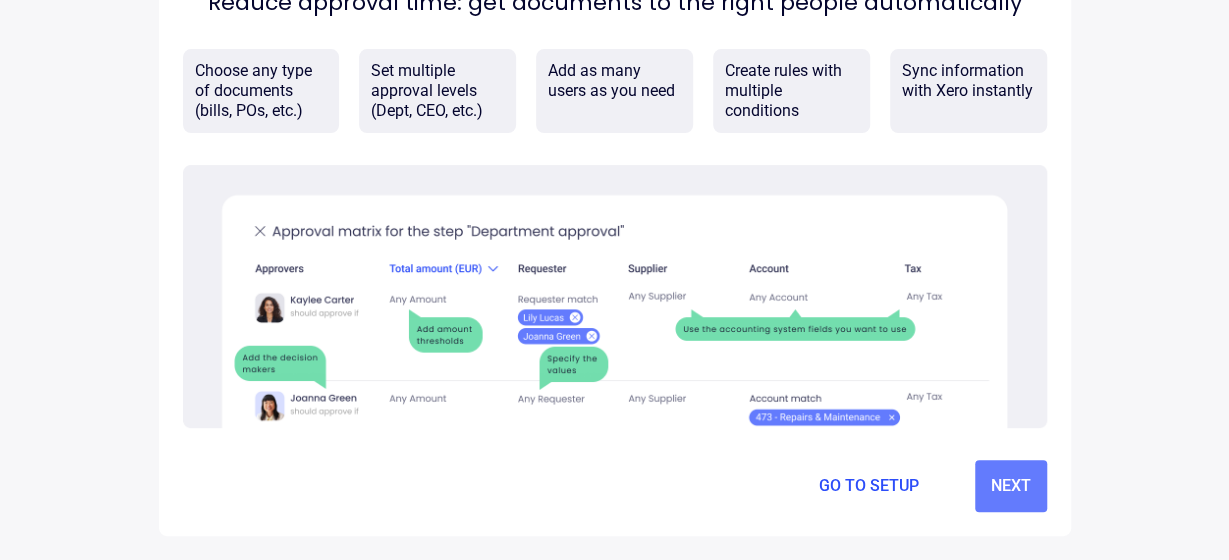 scroll, scrollTop: 0, scrollLeft: 0, axis: both 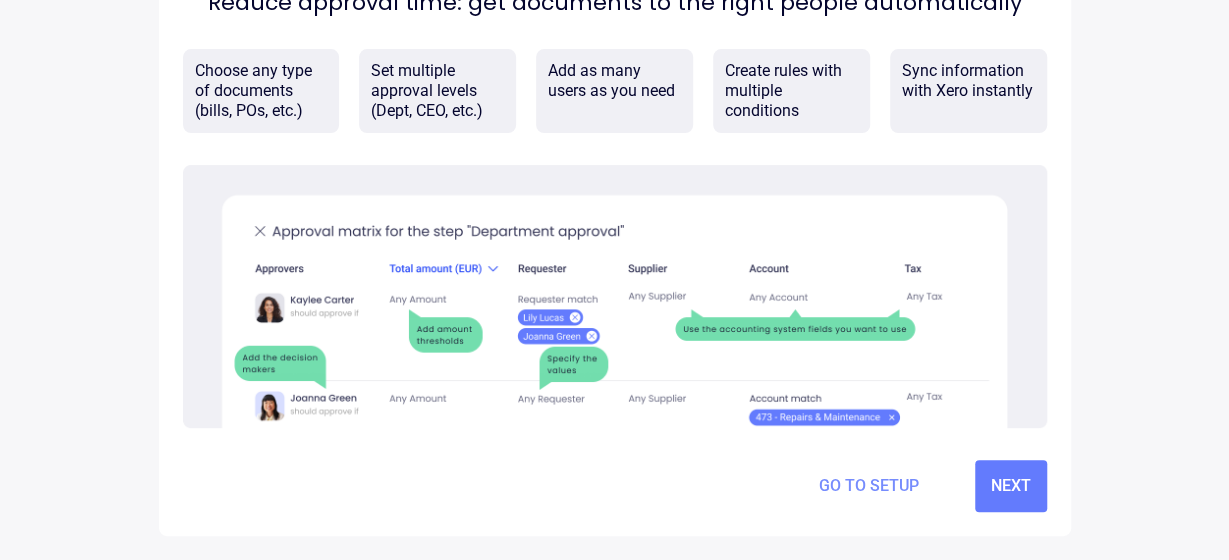click on "Go to setup" at bounding box center (869, 486) 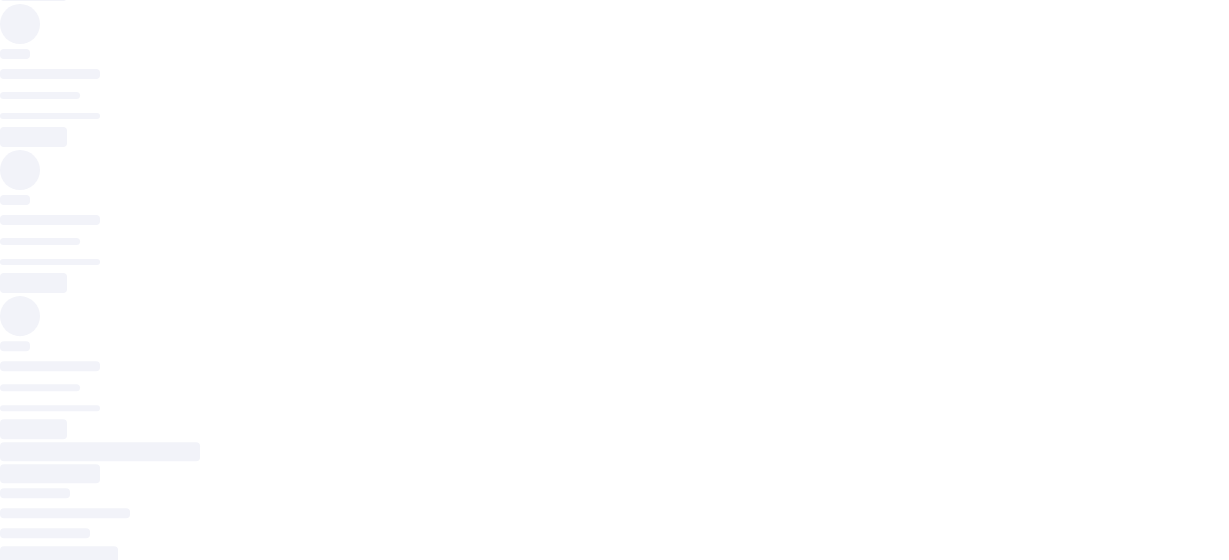 scroll, scrollTop: 0, scrollLeft: 0, axis: both 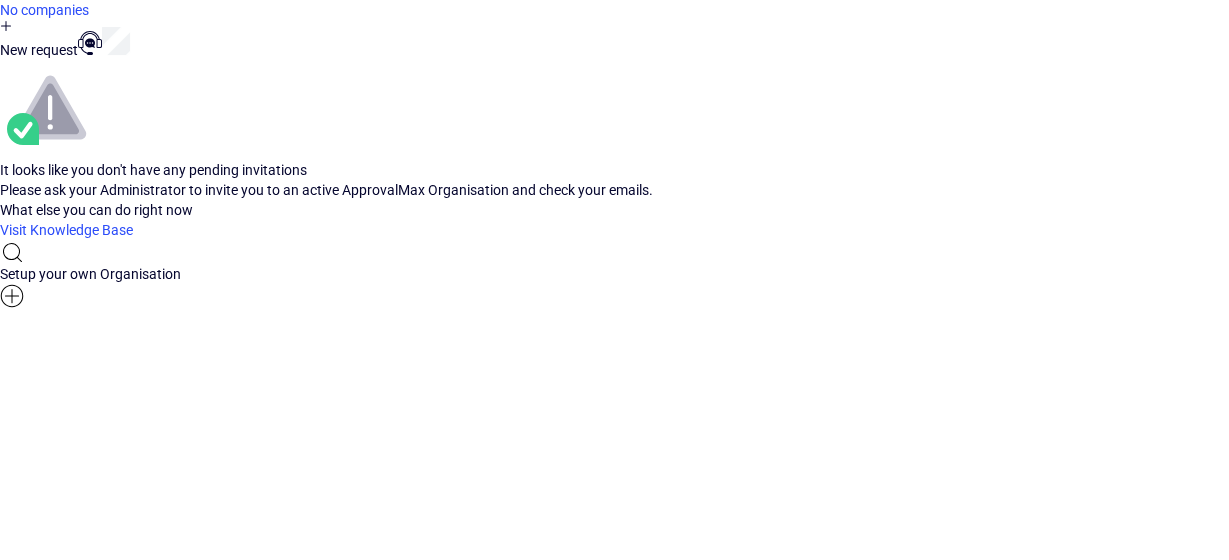 click on "Connect to Xero" at bounding box center [0, 0] 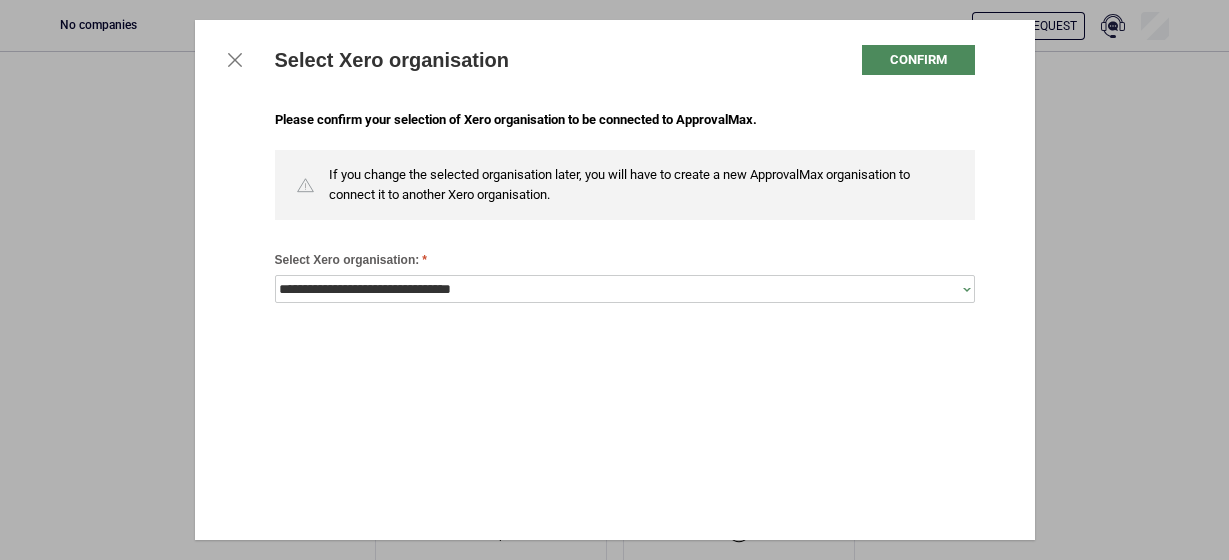 scroll, scrollTop: 0, scrollLeft: 0, axis: both 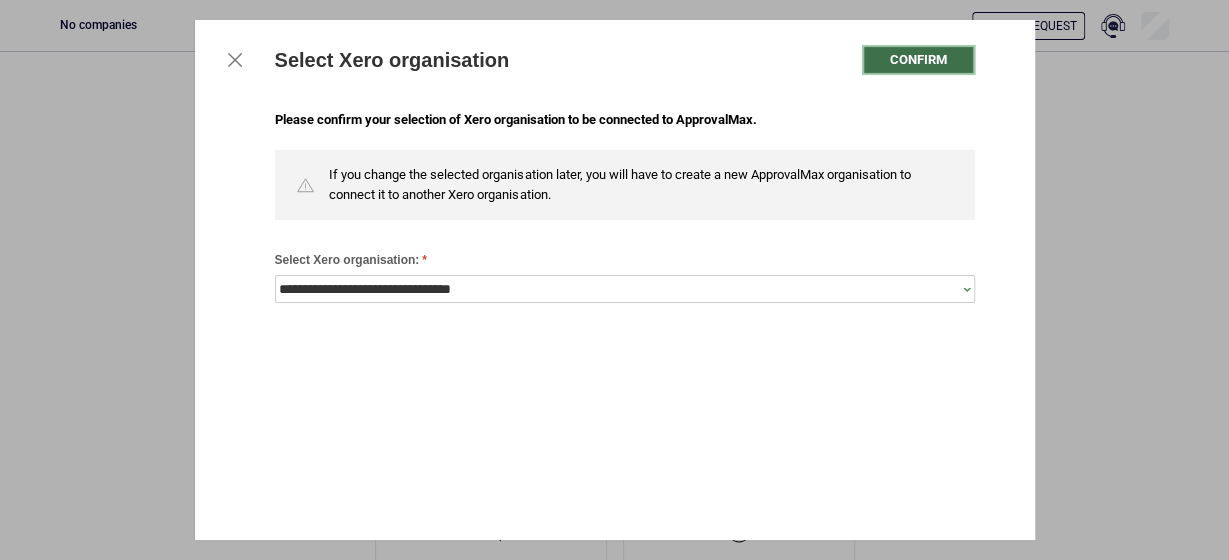 click on "Confirm" at bounding box center (918, 60) 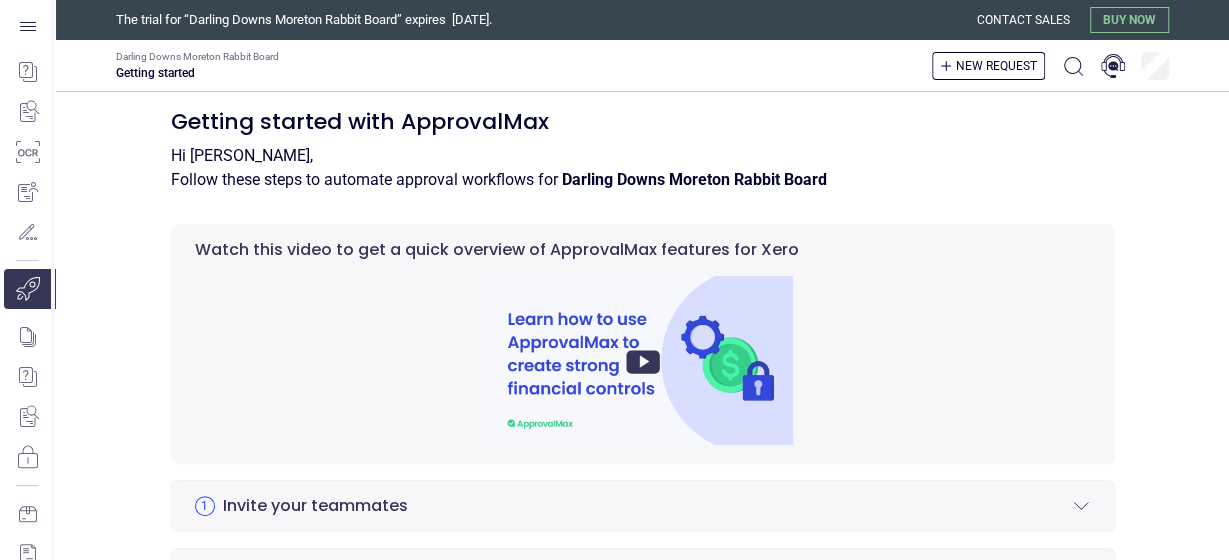 click at bounding box center [643, 360] 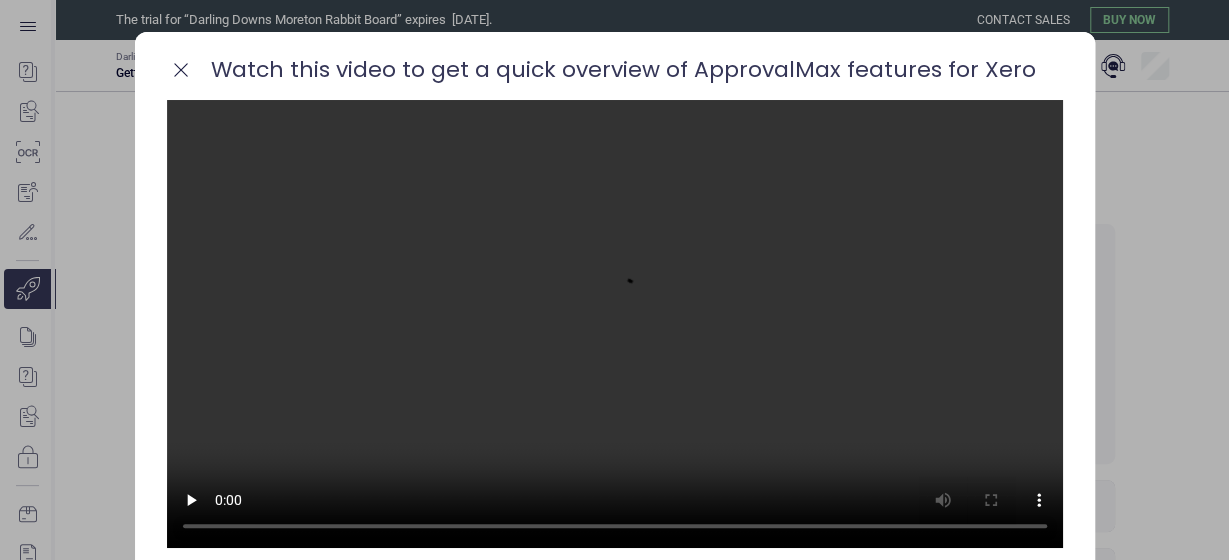 scroll, scrollTop: 102, scrollLeft: 0, axis: vertical 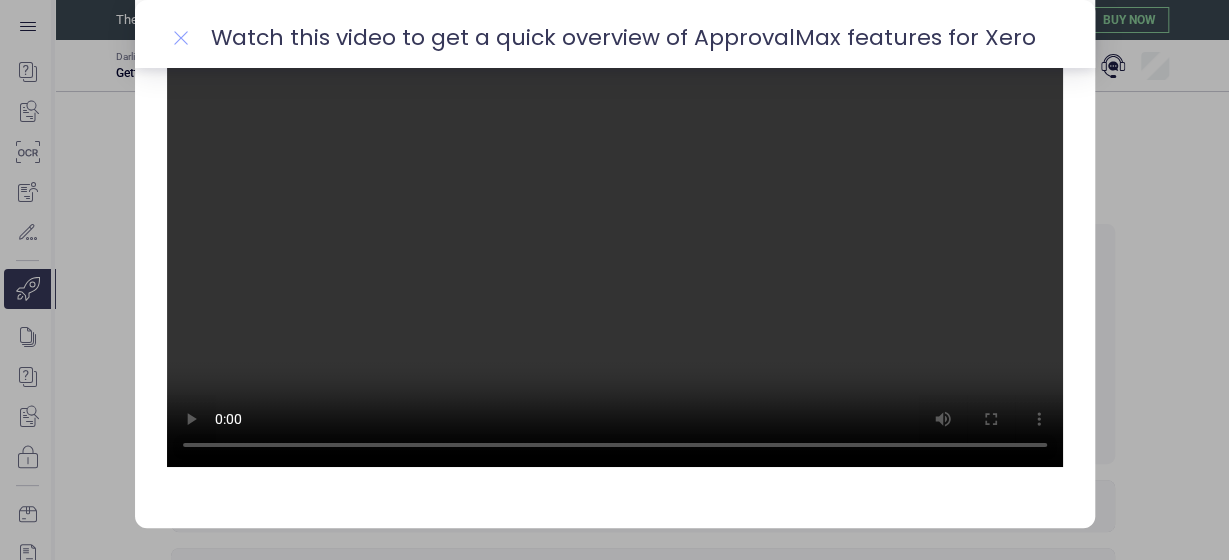 click 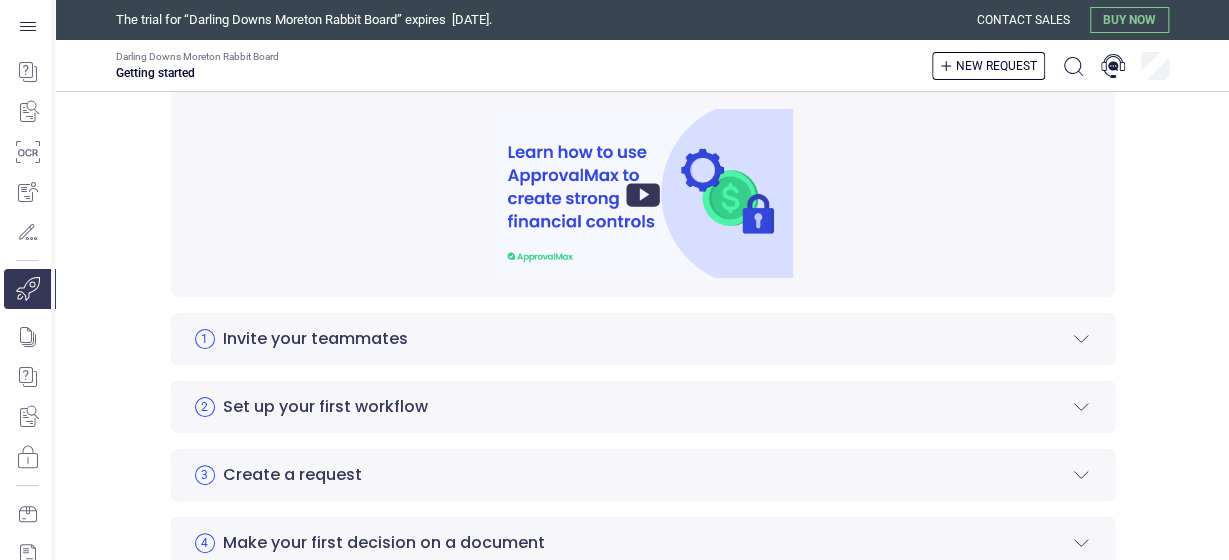 scroll, scrollTop: 204, scrollLeft: 0, axis: vertical 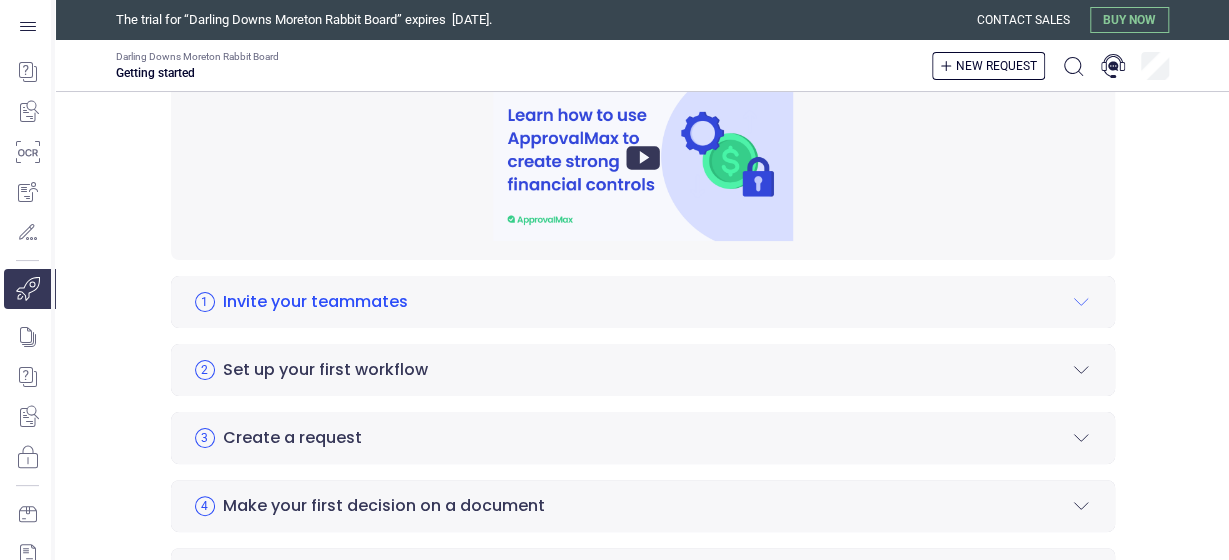 click 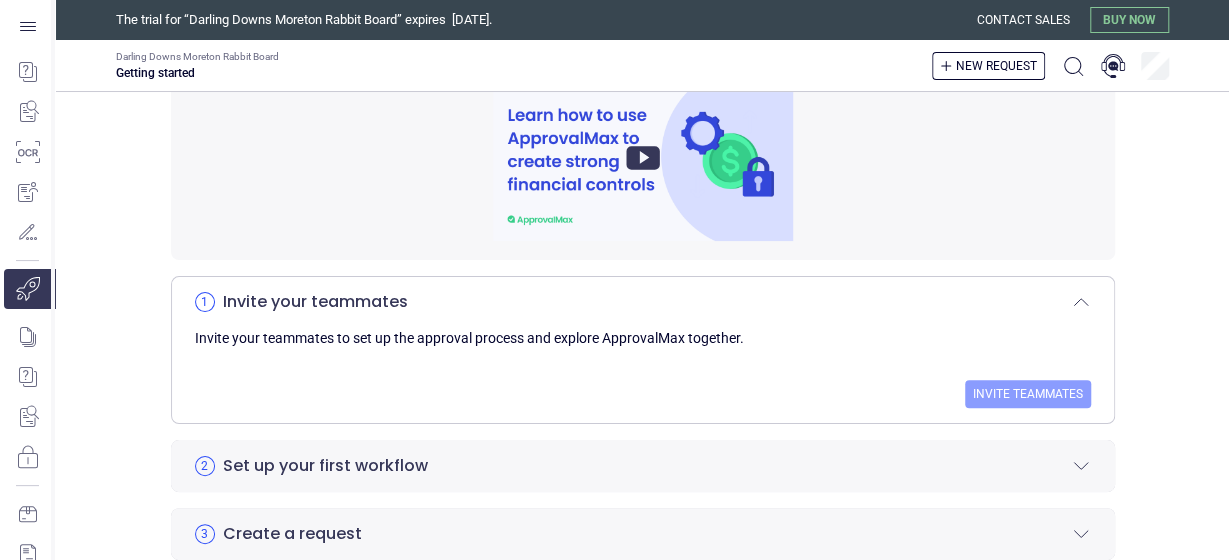 click on "Invite teammates" at bounding box center [1028, 394] 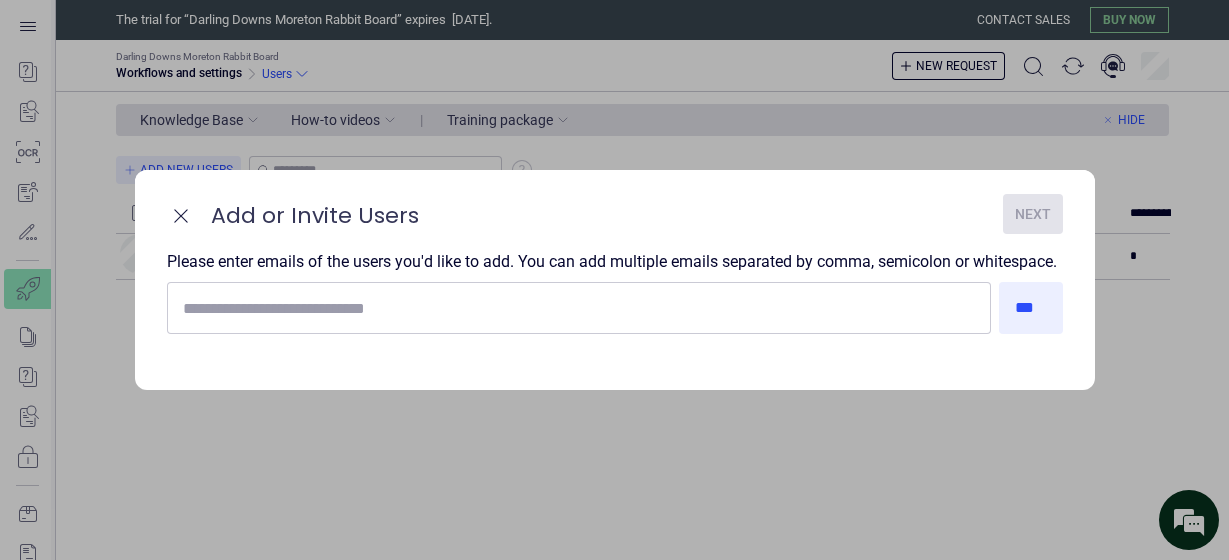 scroll, scrollTop: 0, scrollLeft: 0, axis: both 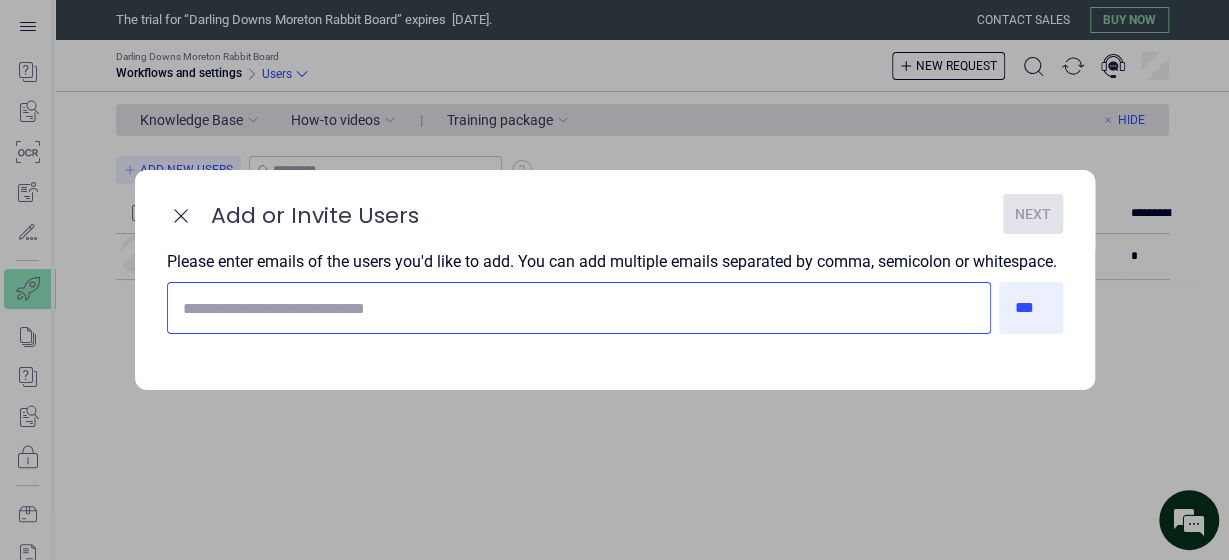 click at bounding box center (579, 308) 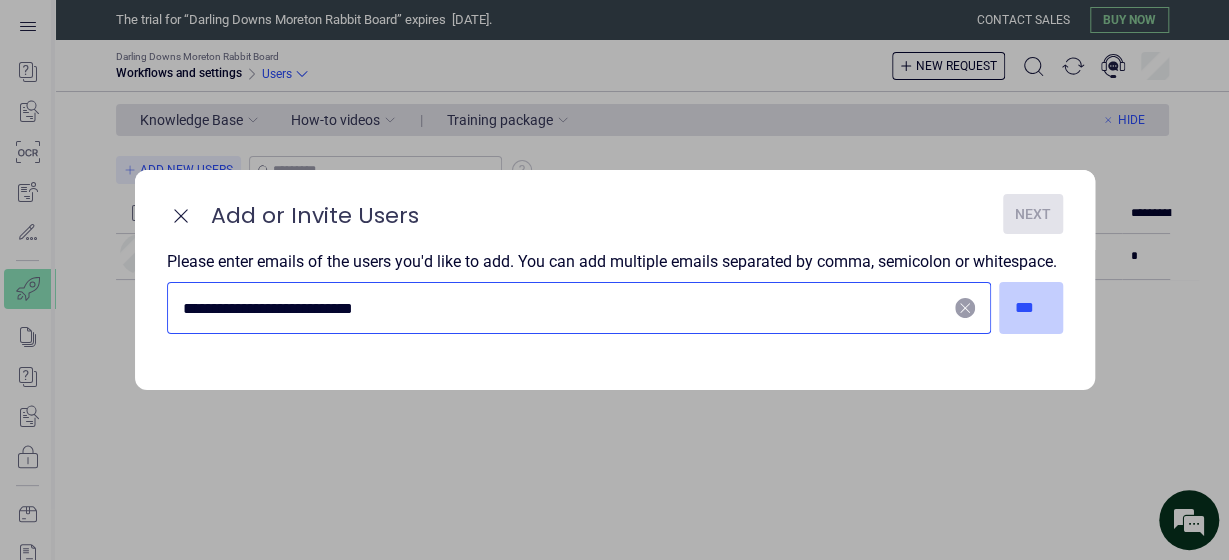 type on "**********" 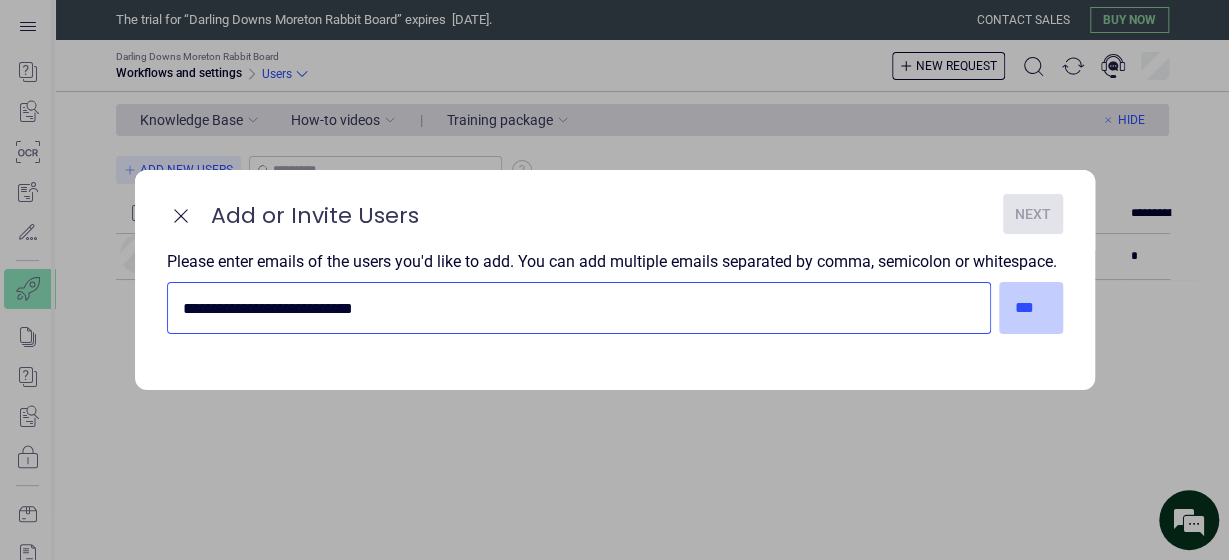 click on "***" at bounding box center (1031, 308) 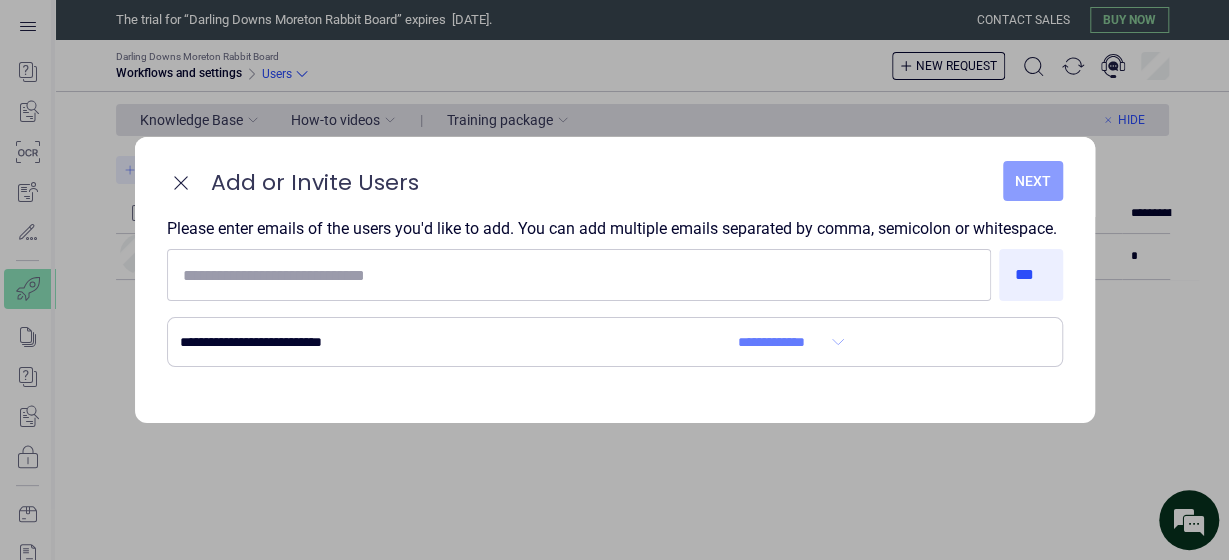 click on "Next" at bounding box center [1033, 181] 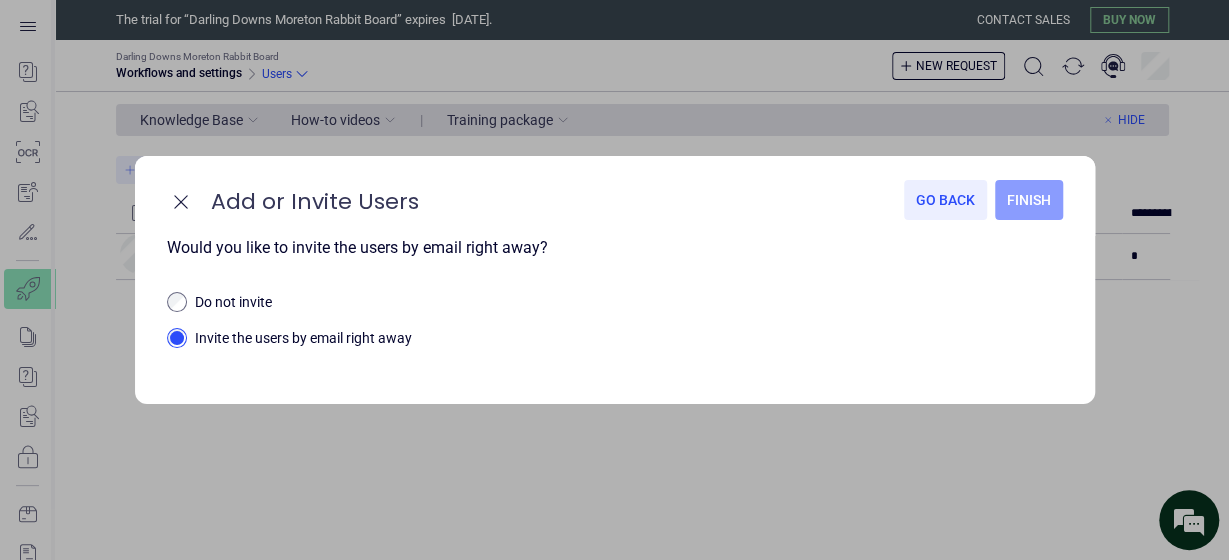 click on "Finish" at bounding box center [1029, 200] 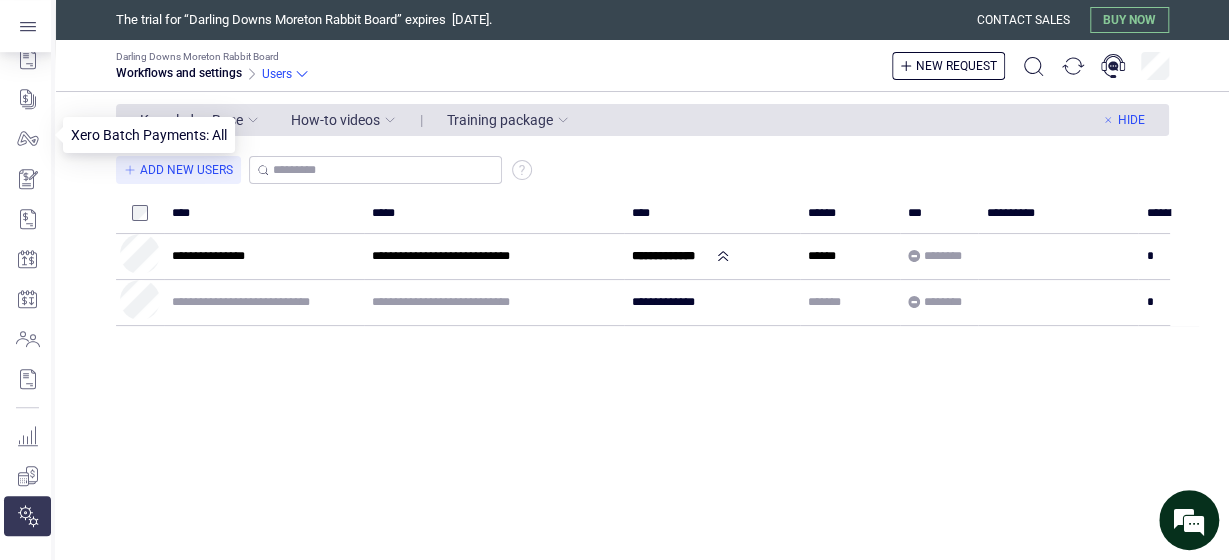 scroll, scrollTop: 393, scrollLeft: 0, axis: vertical 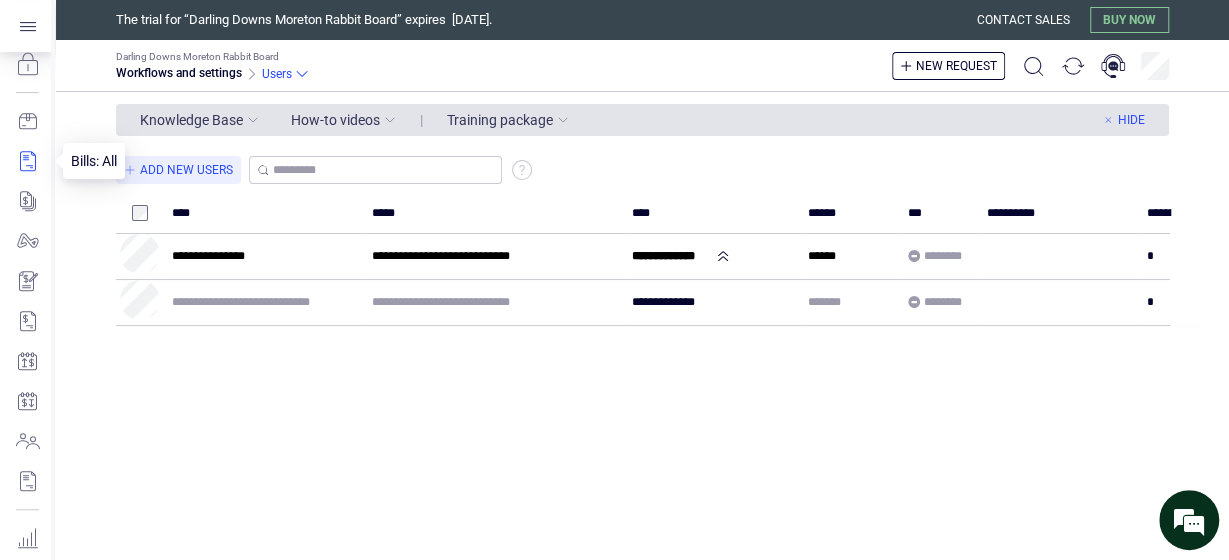 click at bounding box center (27, 161) 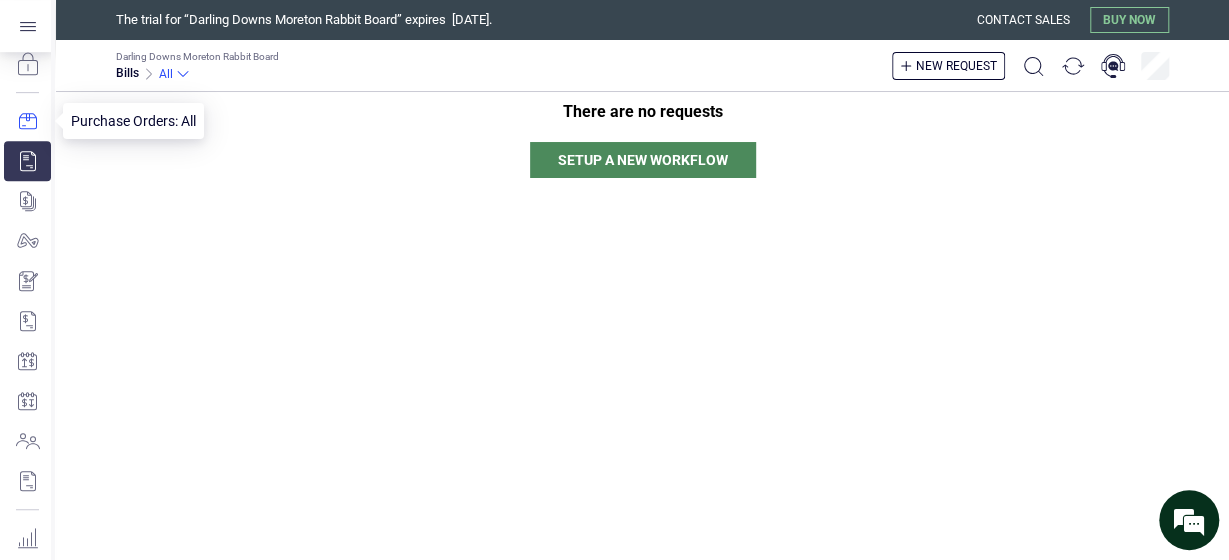 click at bounding box center (27, 121) 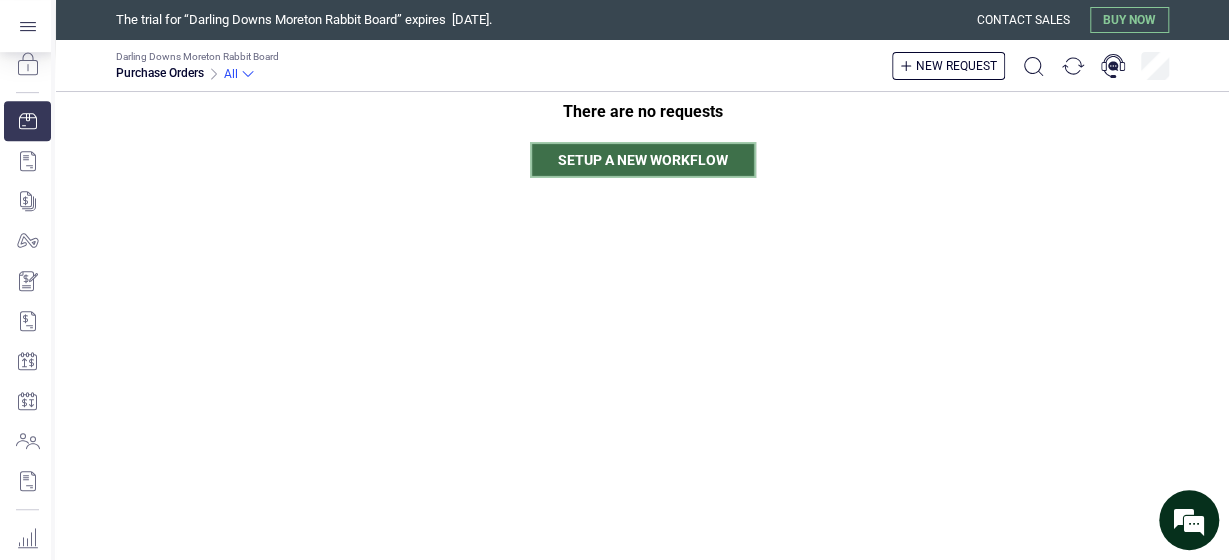 click on "Setup a new workflow" at bounding box center [643, 160] 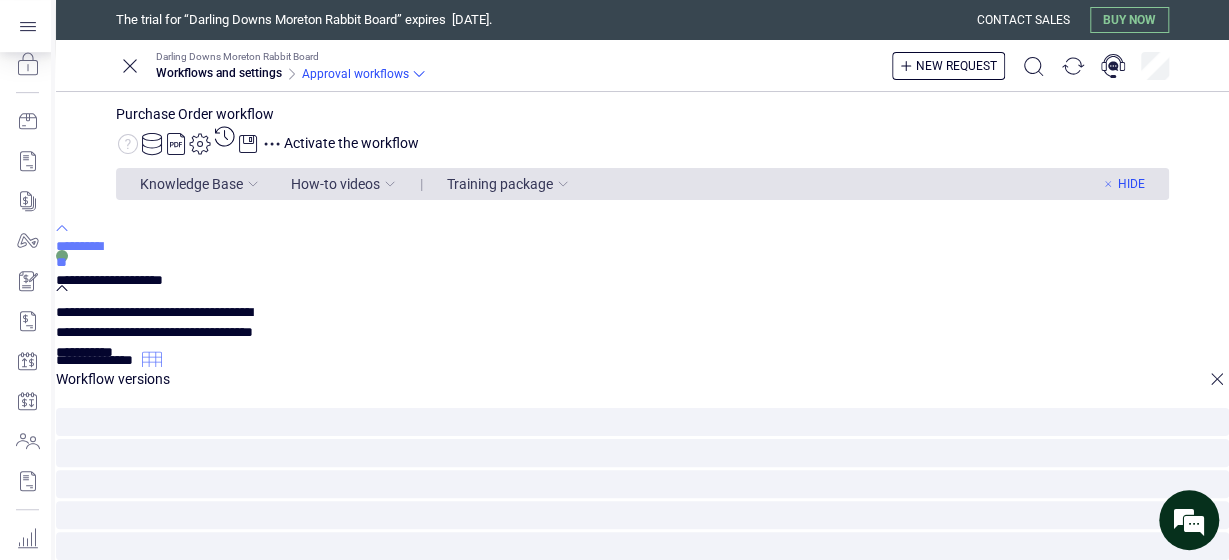 scroll, scrollTop: 0, scrollLeft: 0, axis: both 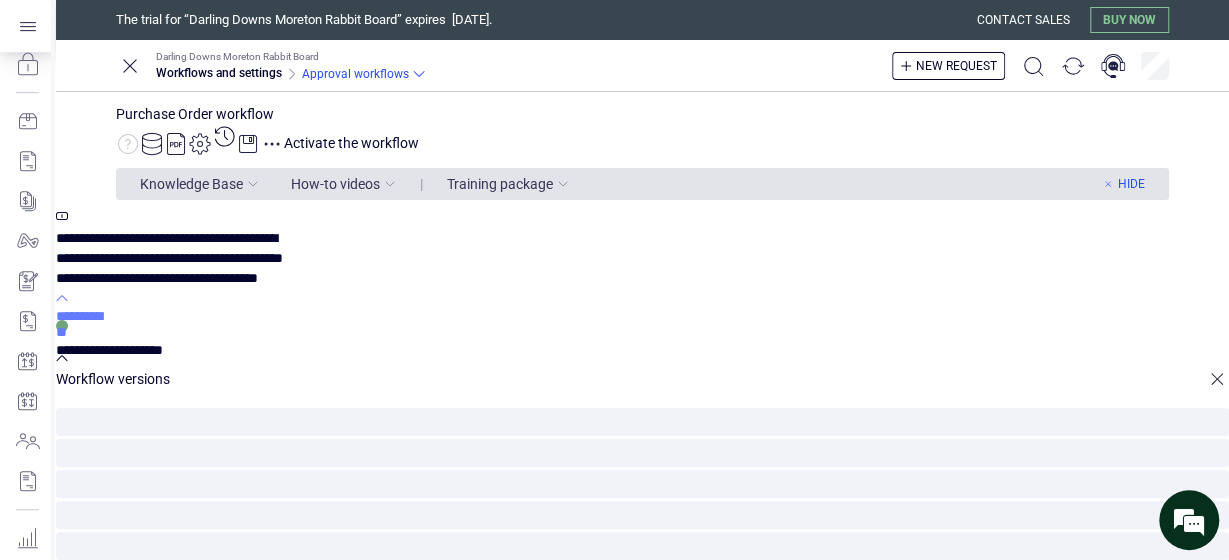 click on "**********" at bounding box center (99, 426) 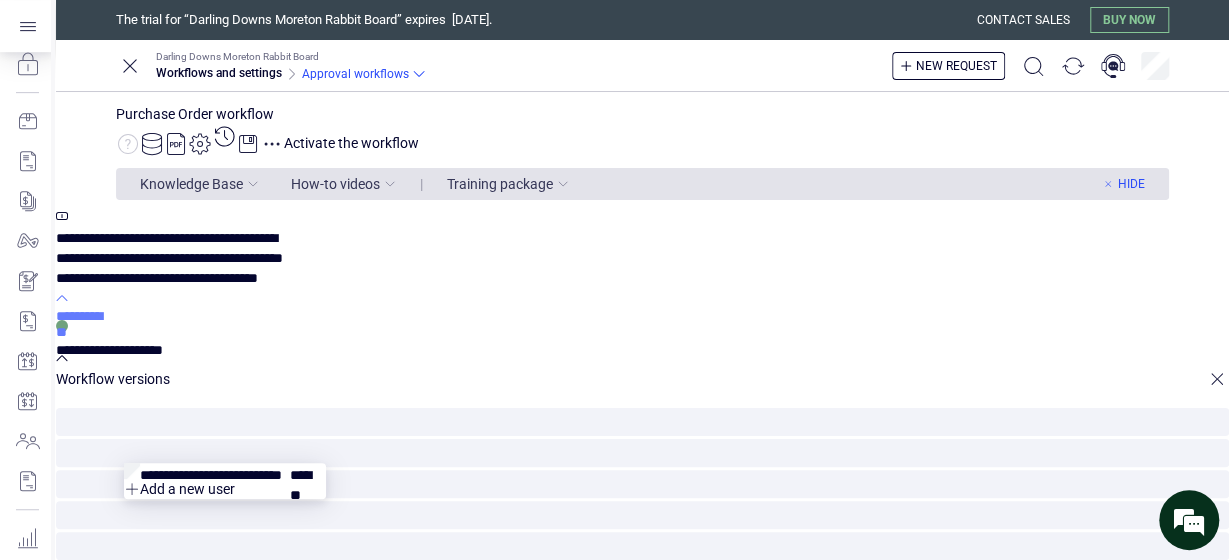 click at bounding box center (225, 471) 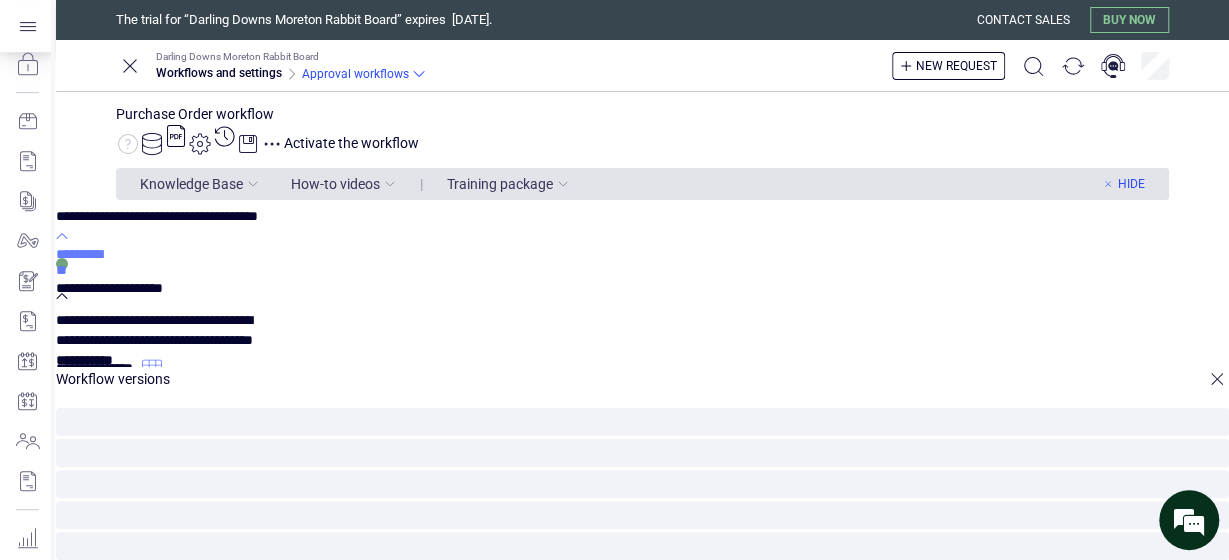 scroll, scrollTop: 102, scrollLeft: 0, axis: vertical 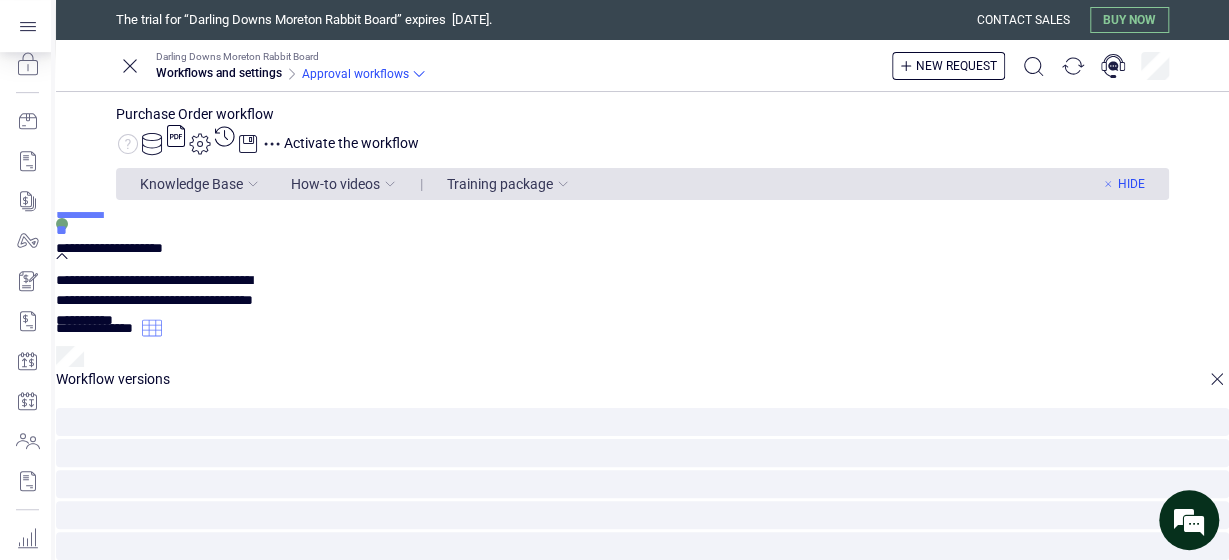 click 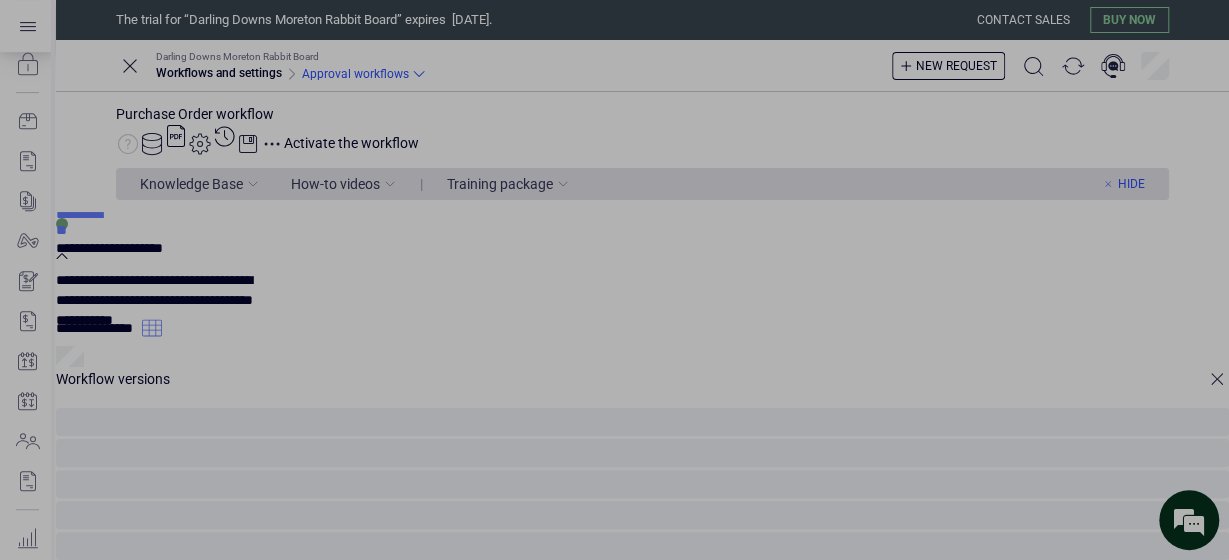 scroll, scrollTop: 0, scrollLeft: 531, axis: horizontal 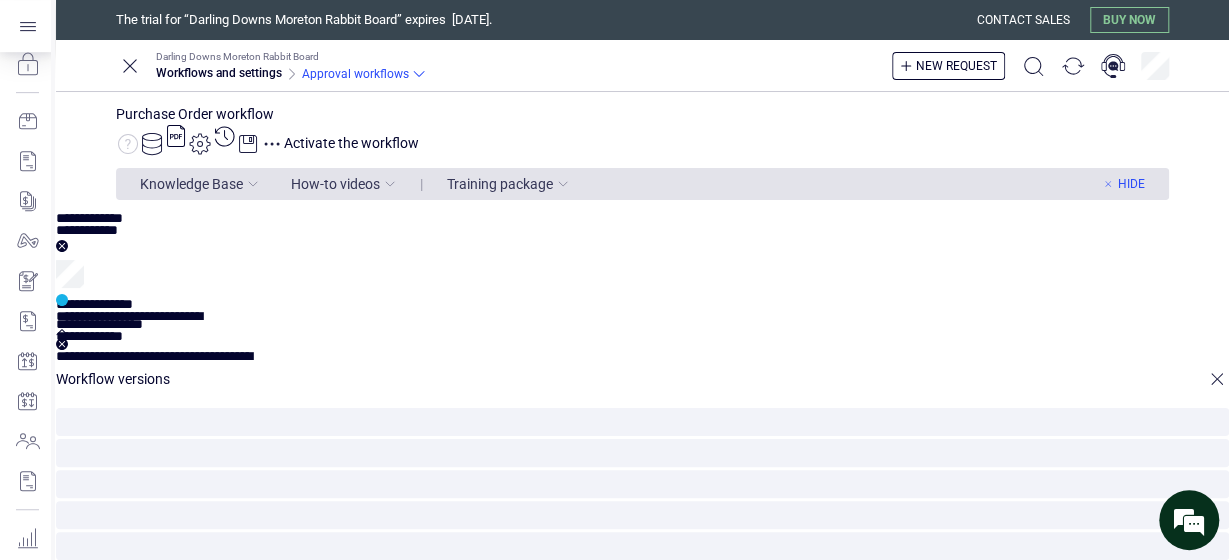 click on "**********" at bounding box center (308, 370) 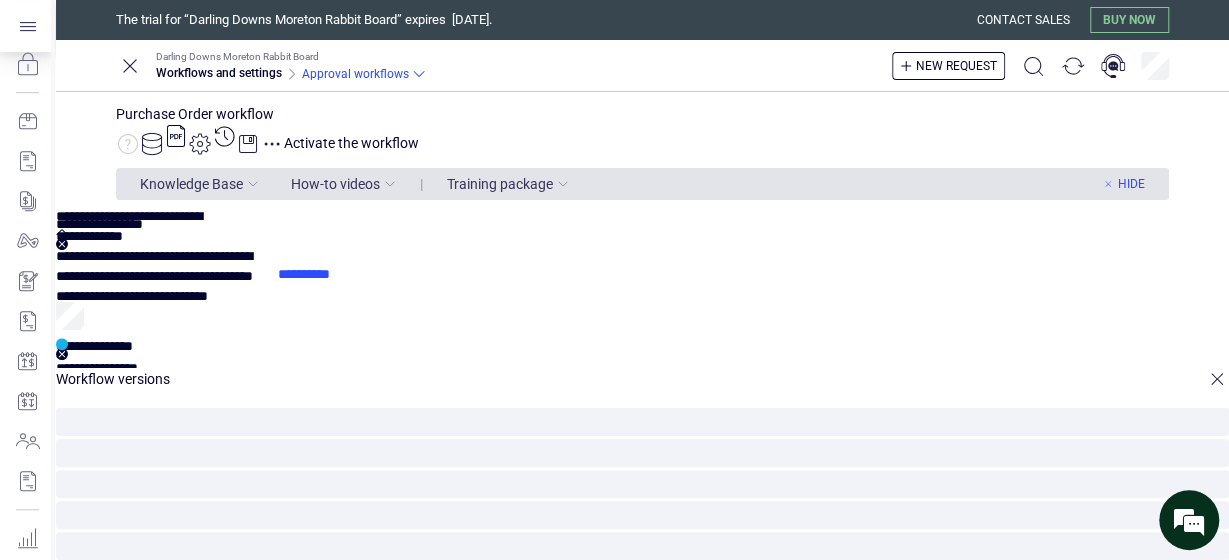 scroll, scrollTop: 408, scrollLeft: 0, axis: vertical 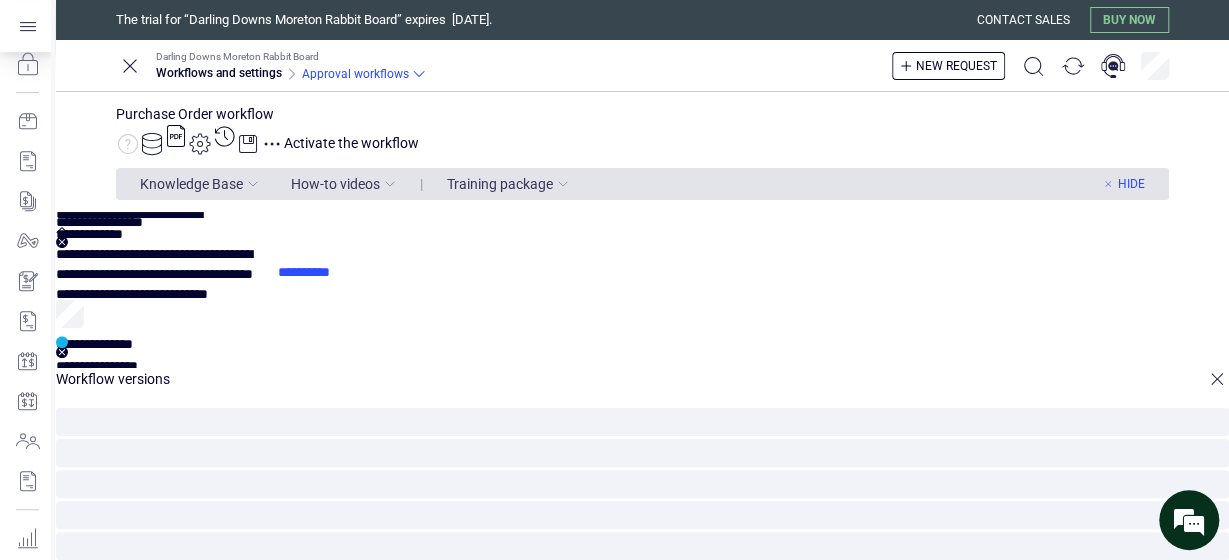 click 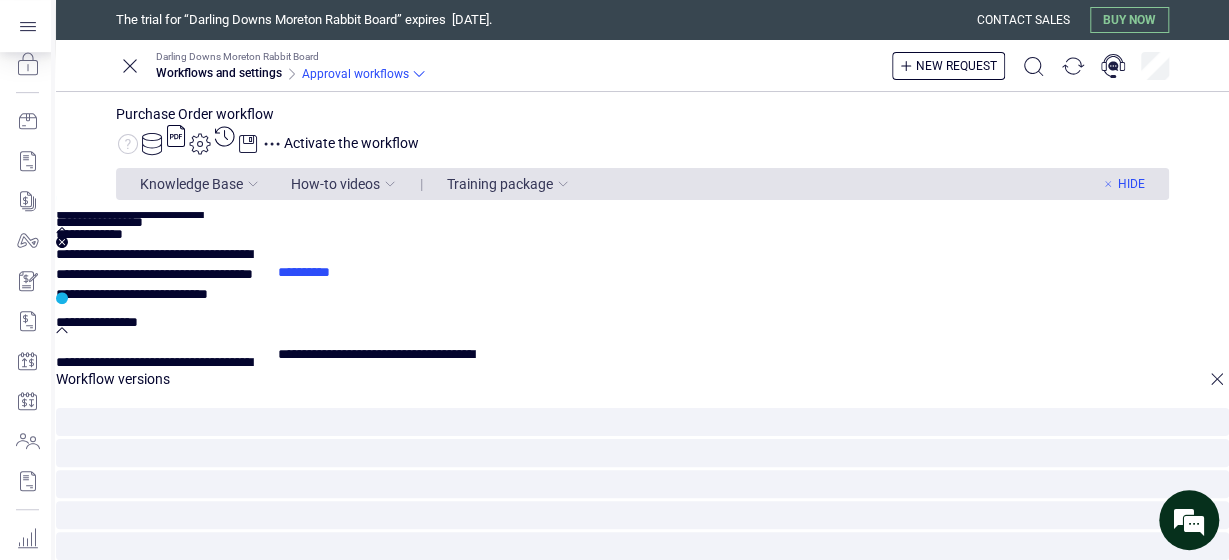 click 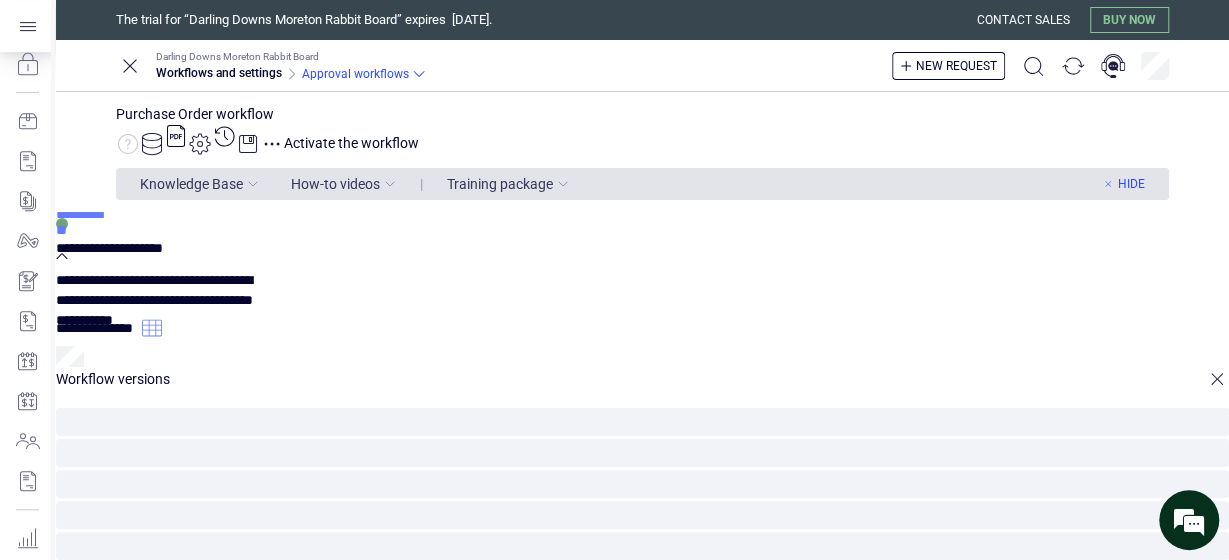 scroll, scrollTop: 0, scrollLeft: 0, axis: both 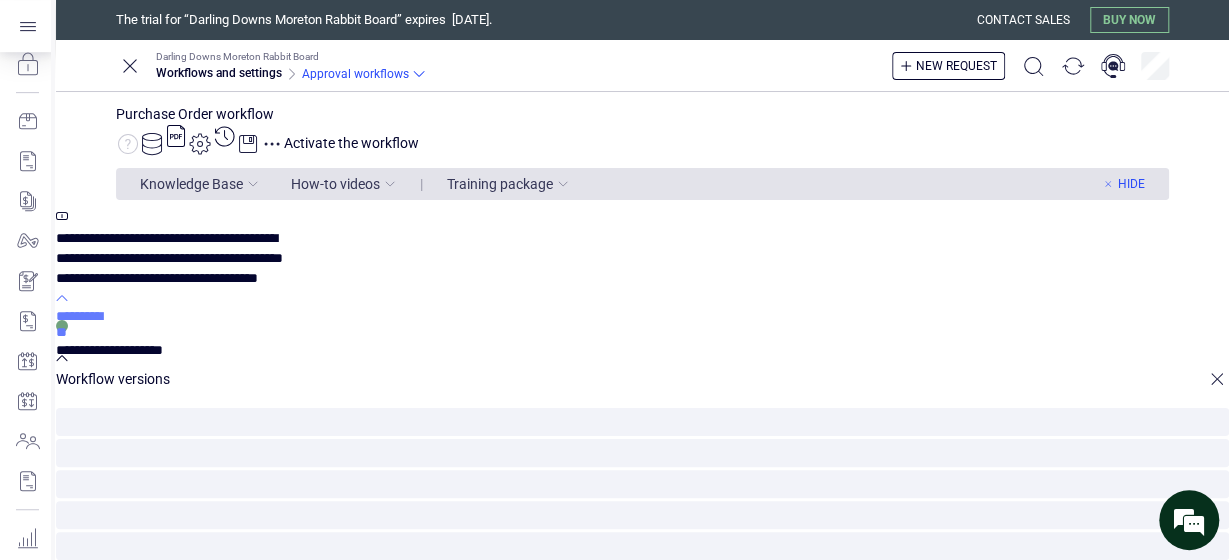 click at bounding box center (62, 860) 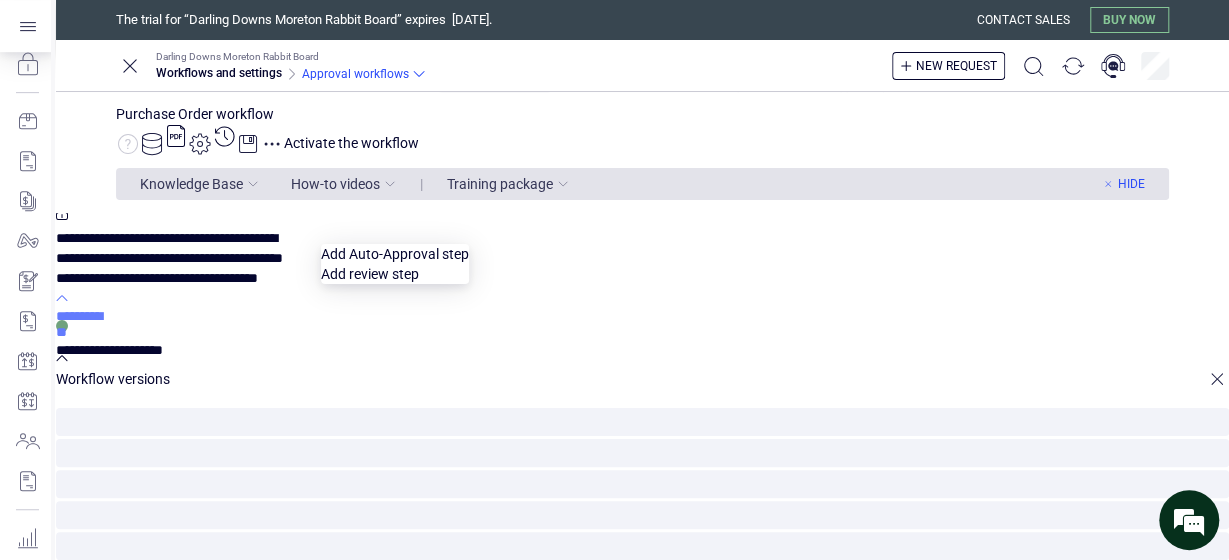 click on "**********" at bounding box center (642, 729) 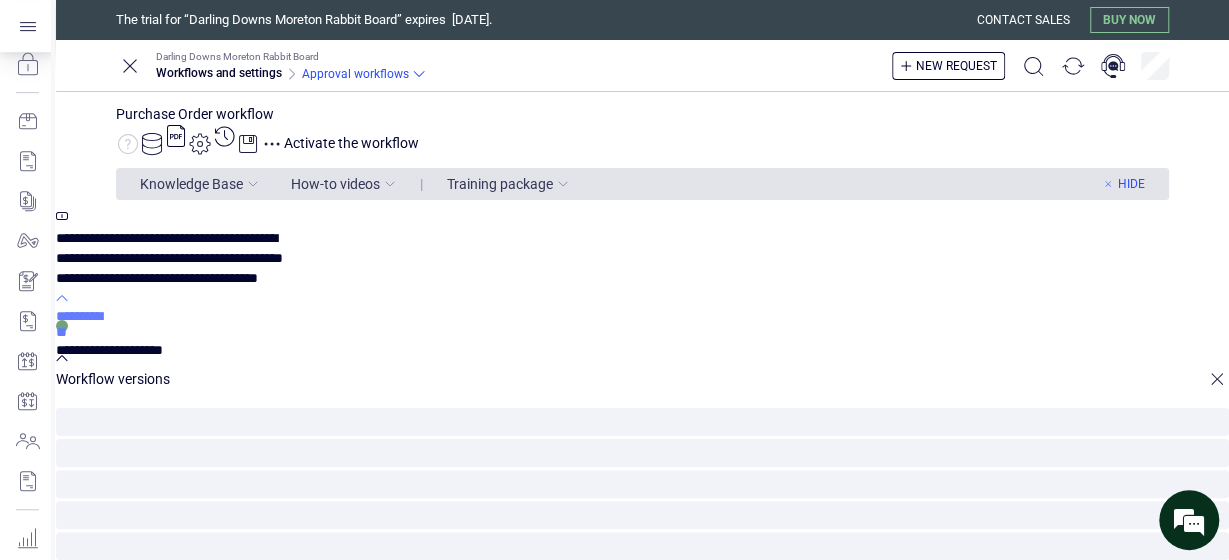 click 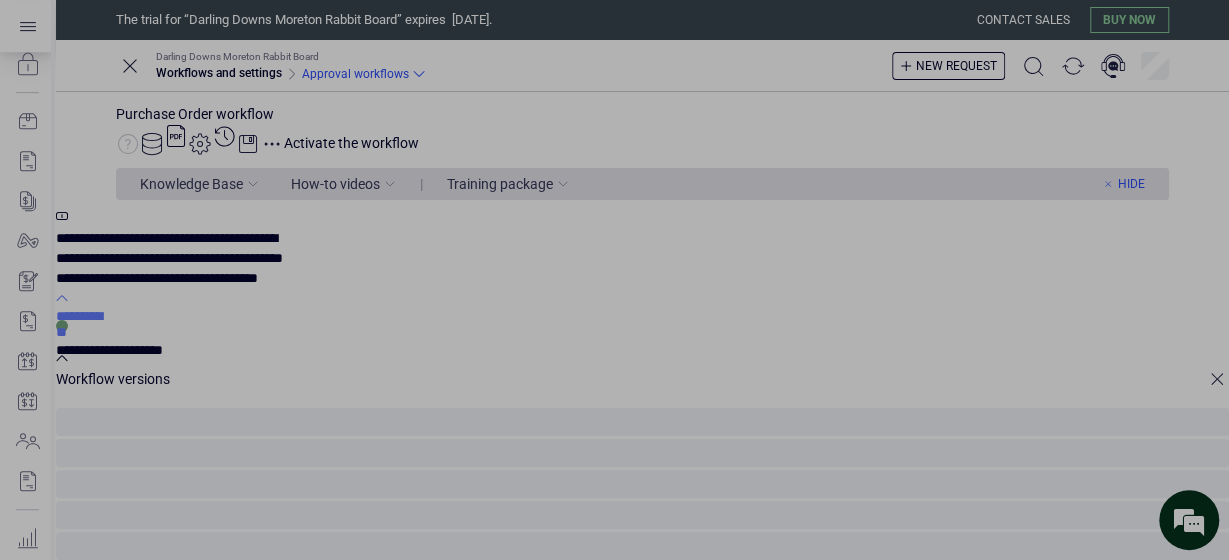 click on "Done" at bounding box center (0, 0) 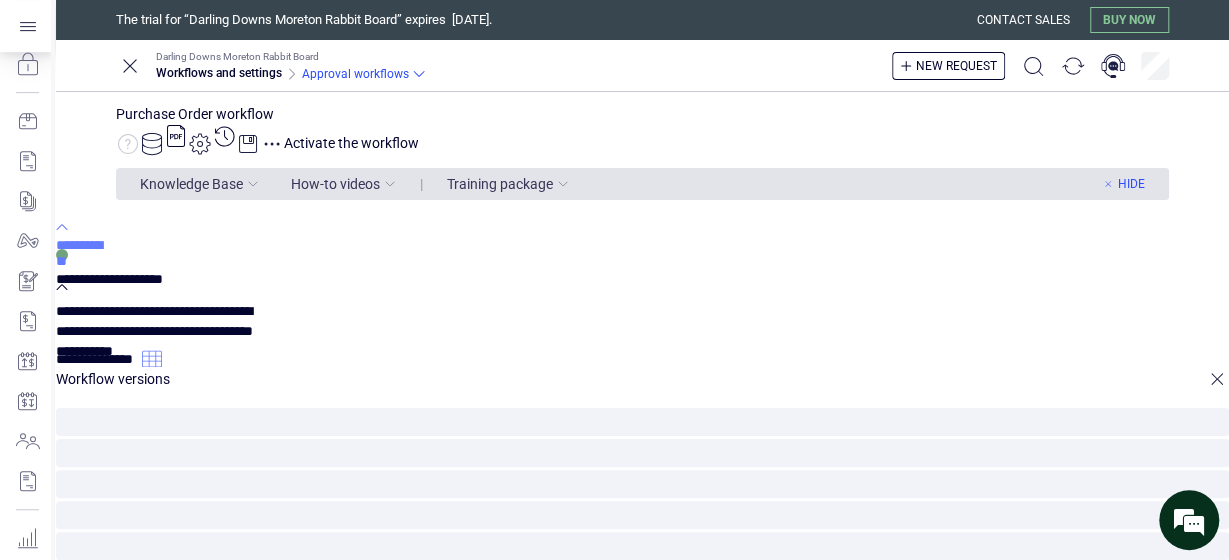 scroll, scrollTop: 0, scrollLeft: 0, axis: both 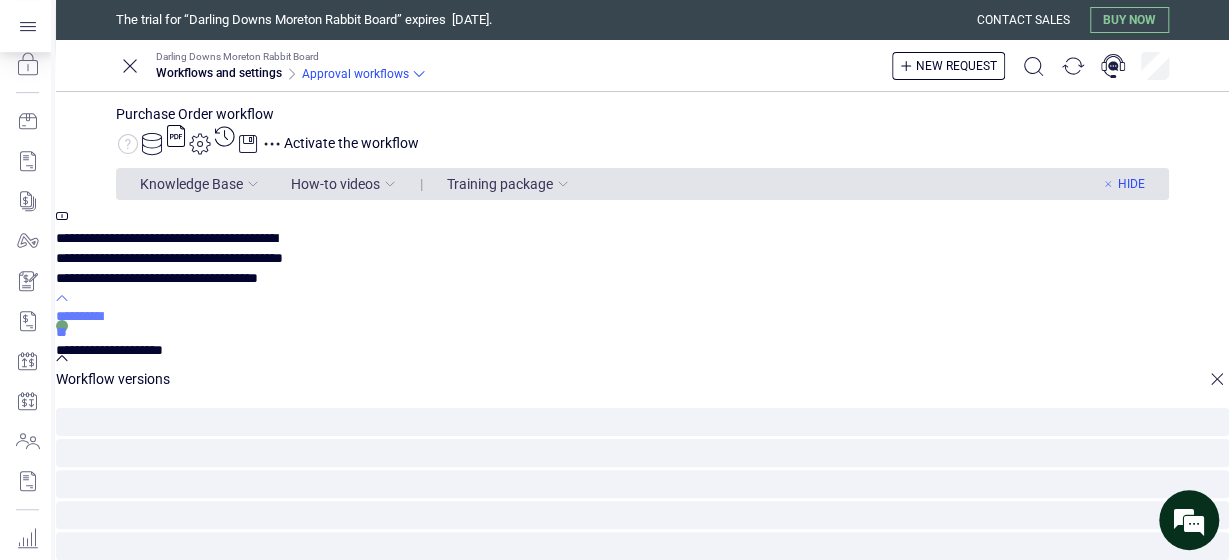 click on "Activate the workflow" at bounding box center (351, 143) 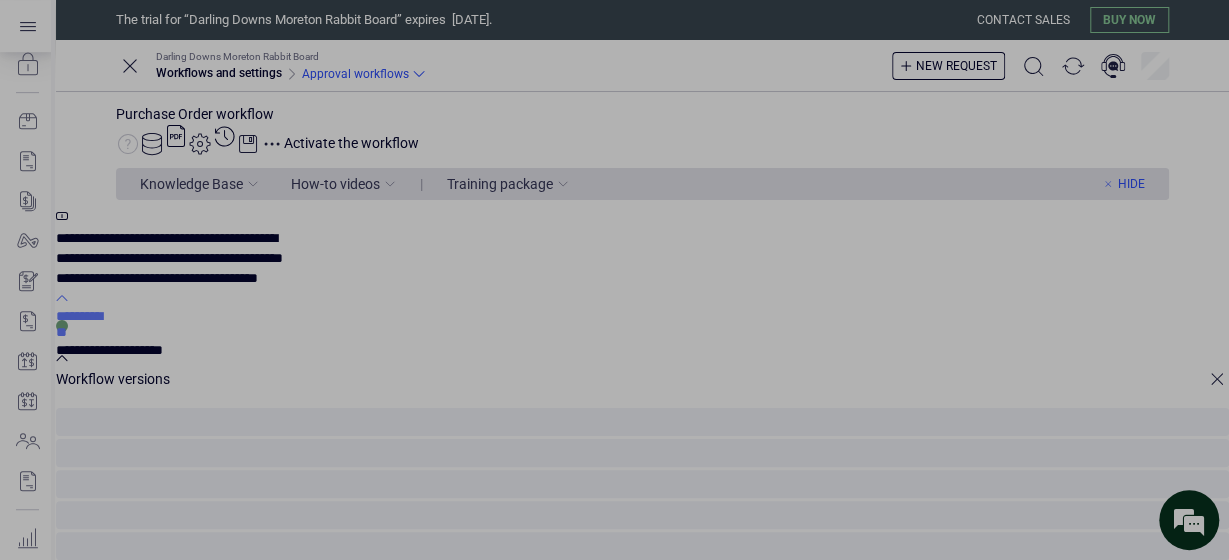 click on "Confirm" at bounding box center (0, 0) 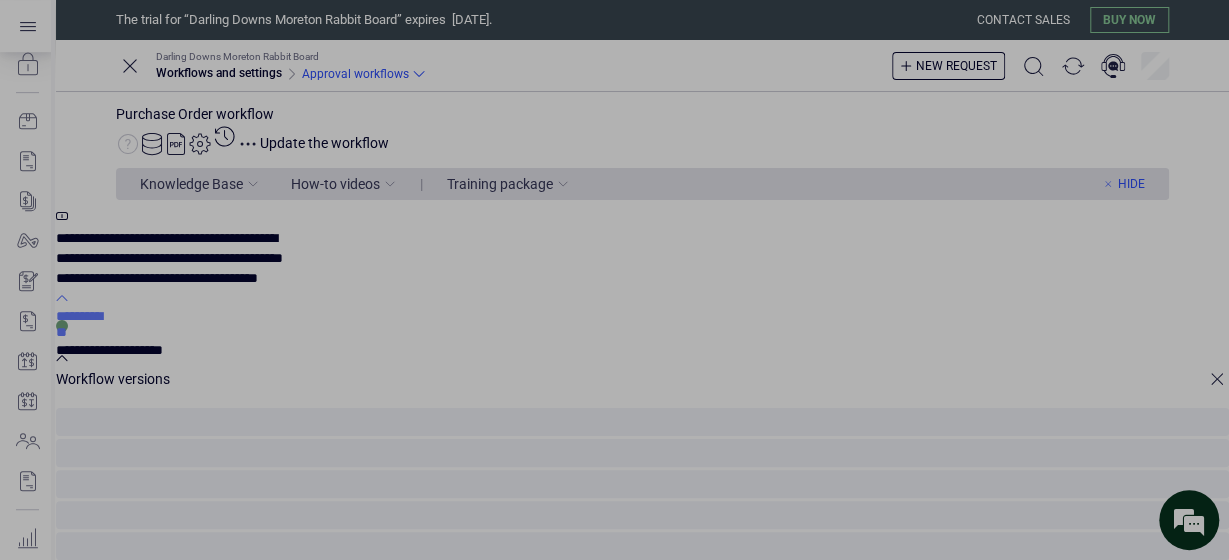 click on "Go to requests" at bounding box center (0, 0) 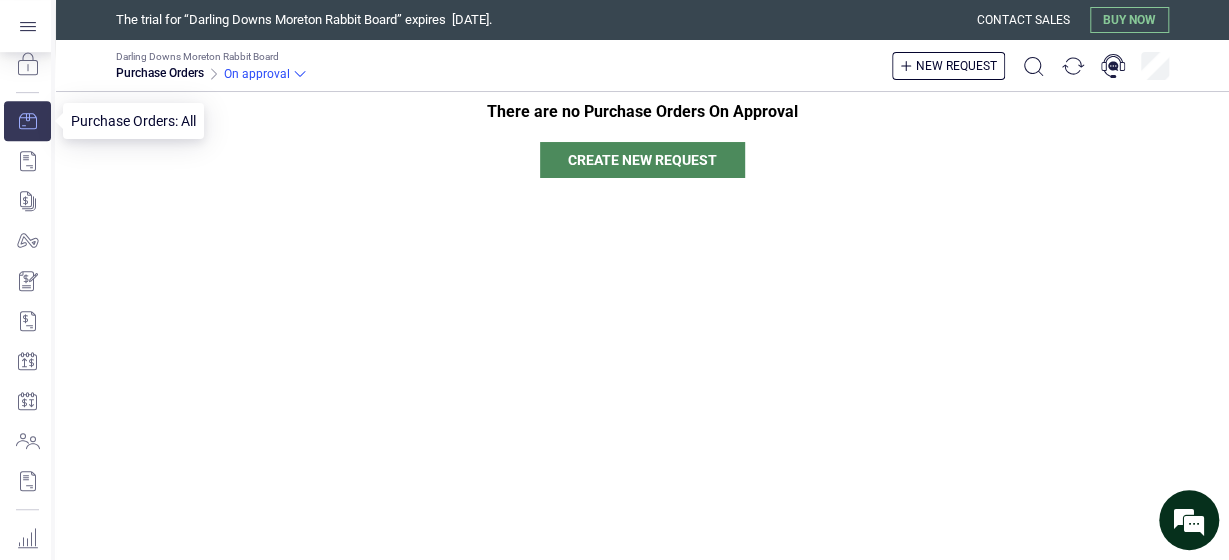 click at bounding box center [27, 121] 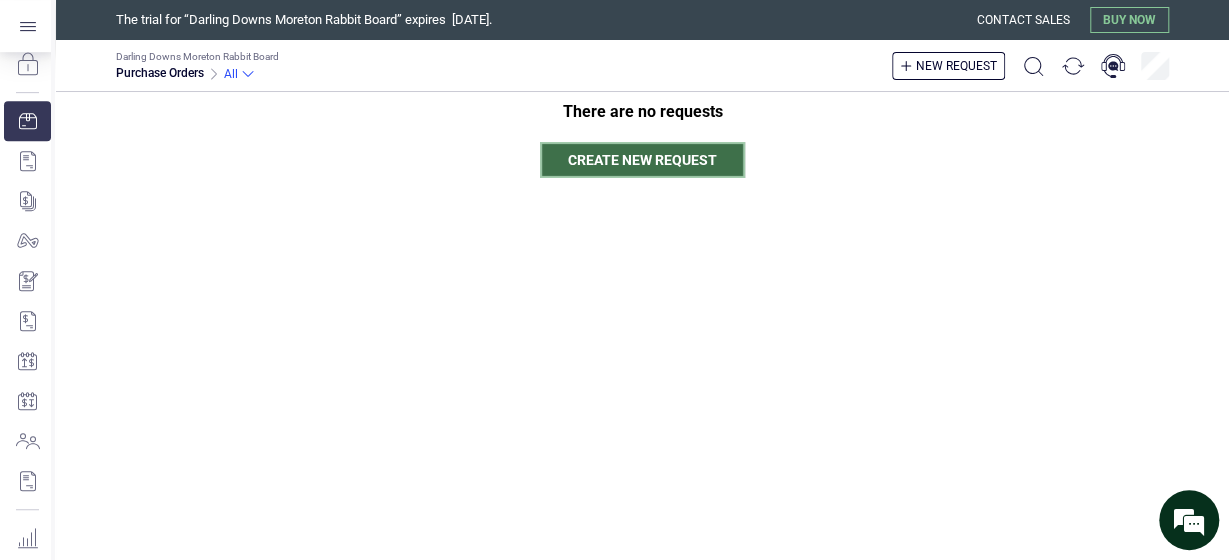 click on "Create new request" at bounding box center [642, 160] 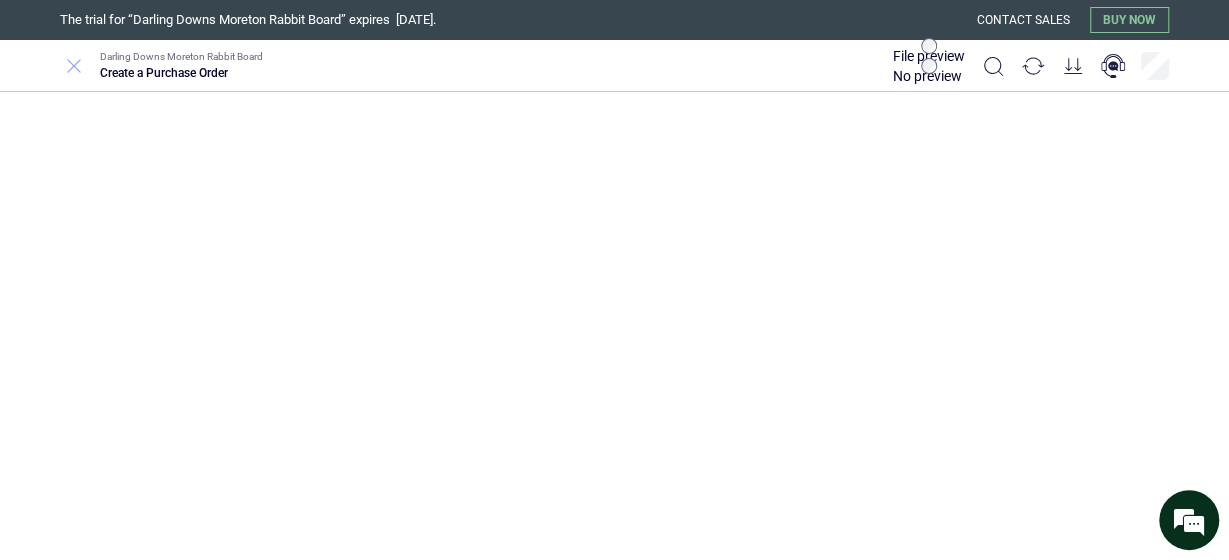 click 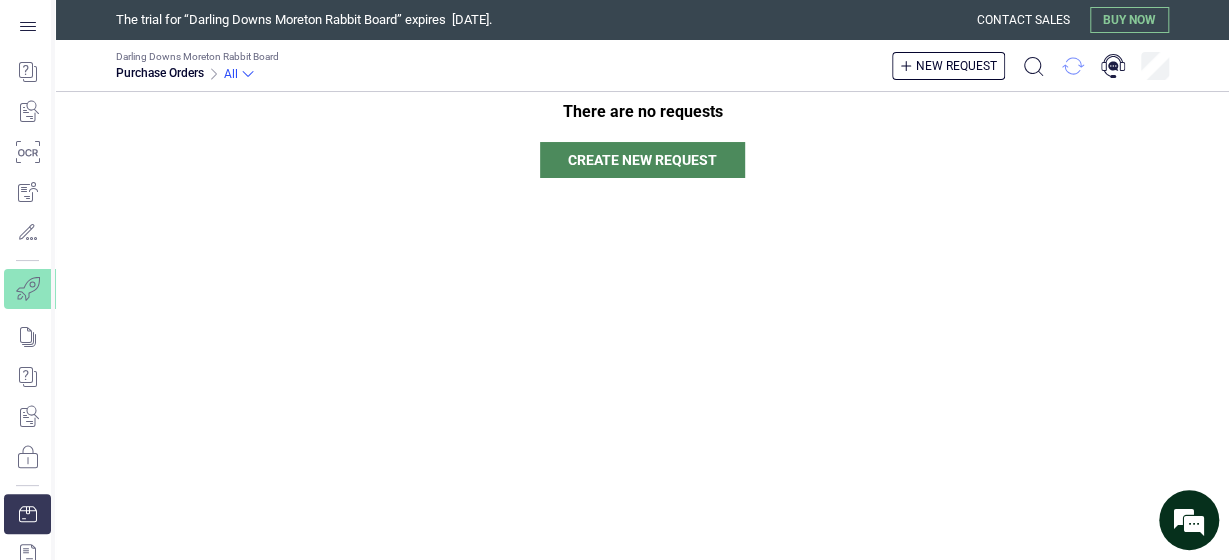 click 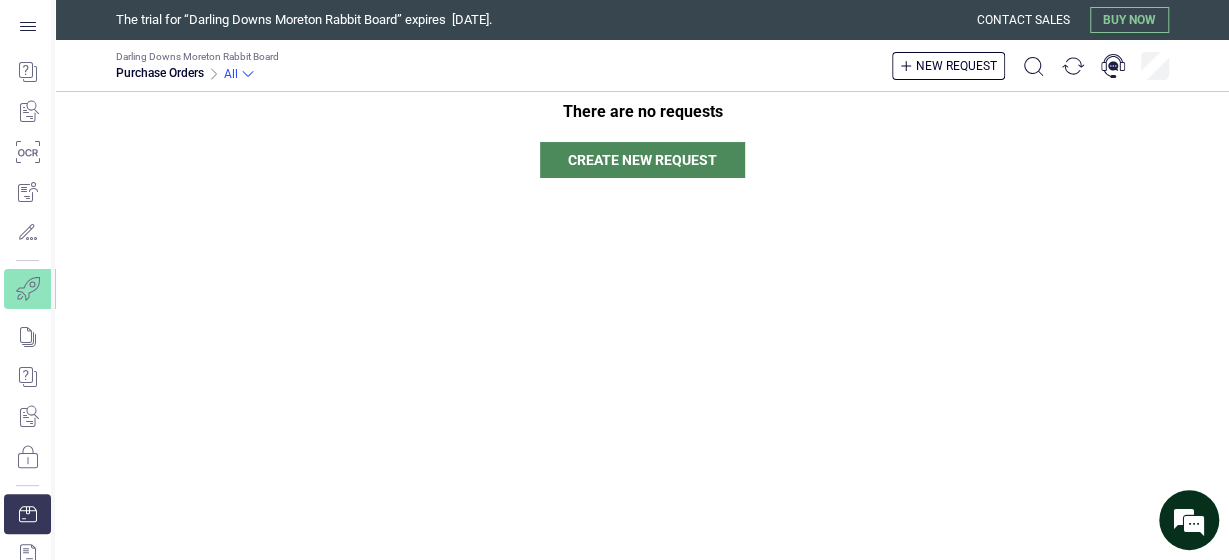 click on "Purchase Orders All" at bounding box center (197, 73) 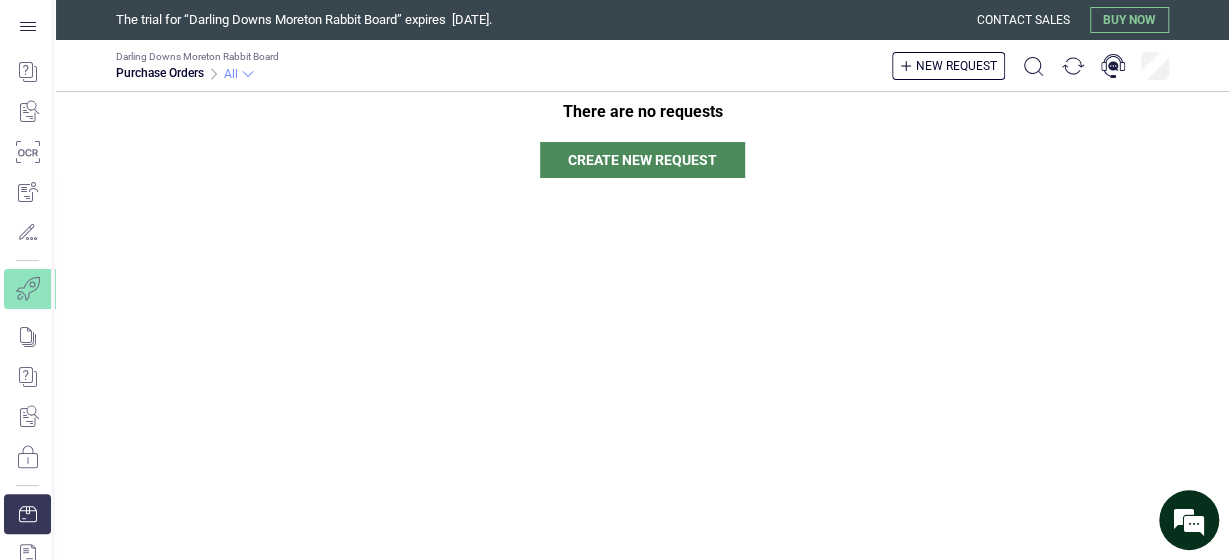 click 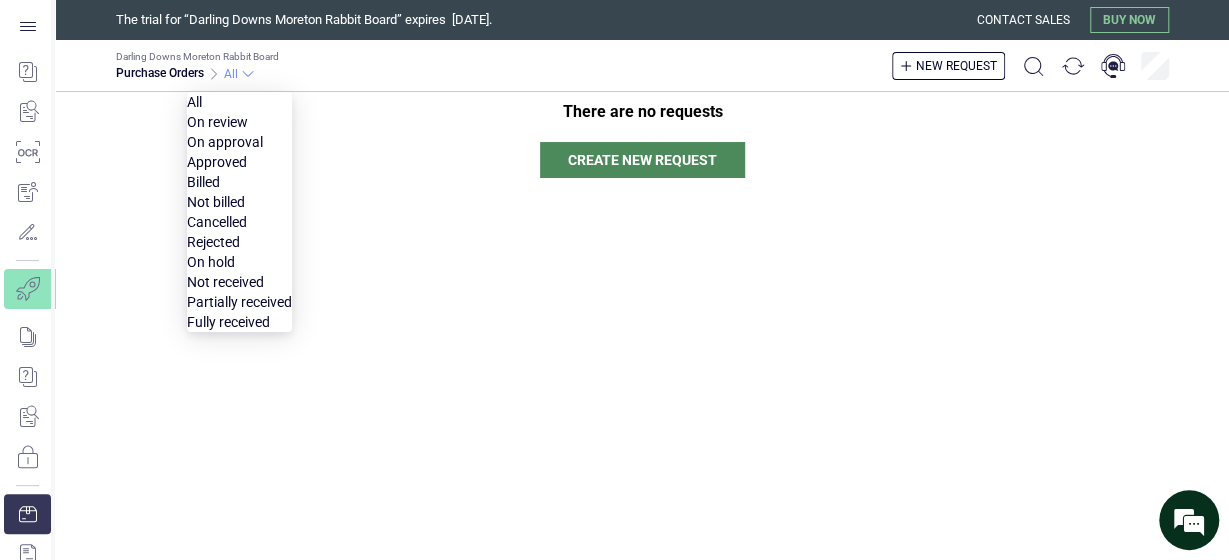 click 